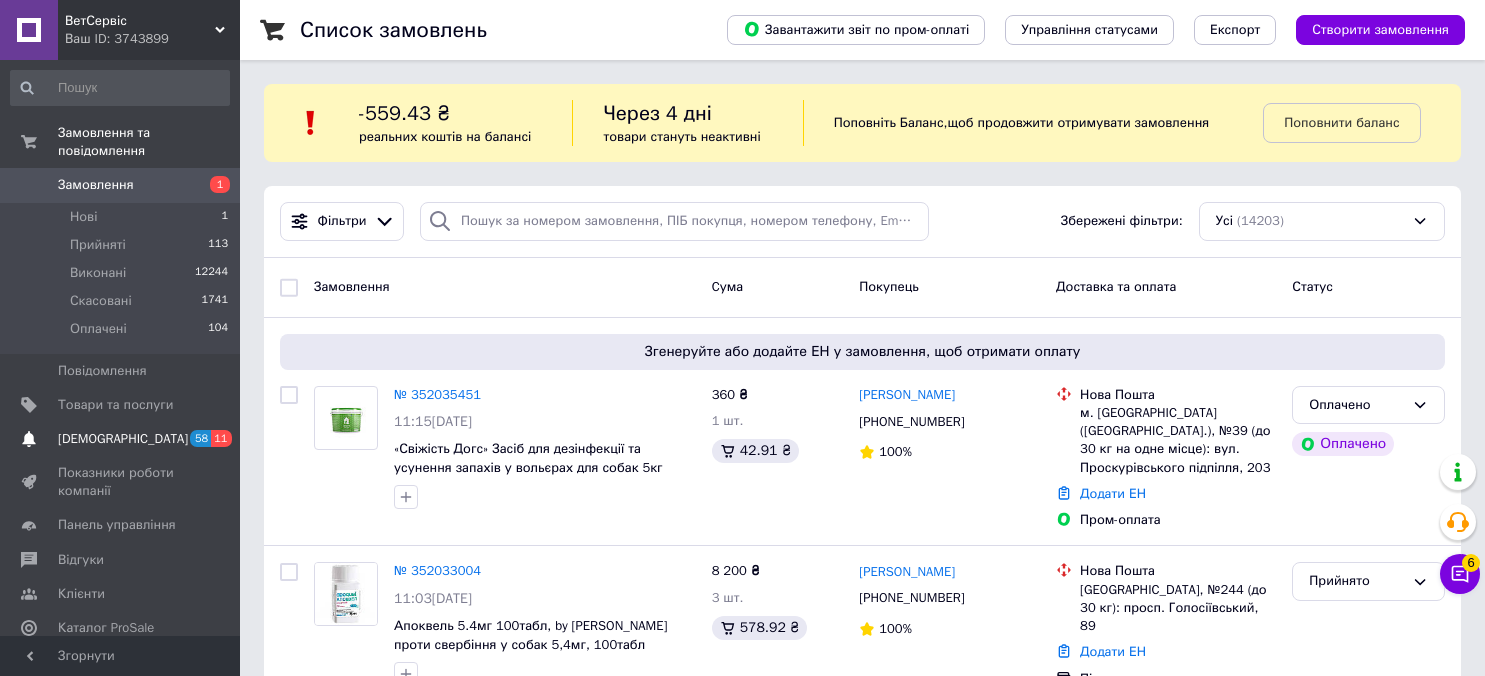 click on "[DEMOGRAPHIC_DATA]" at bounding box center [123, 439] 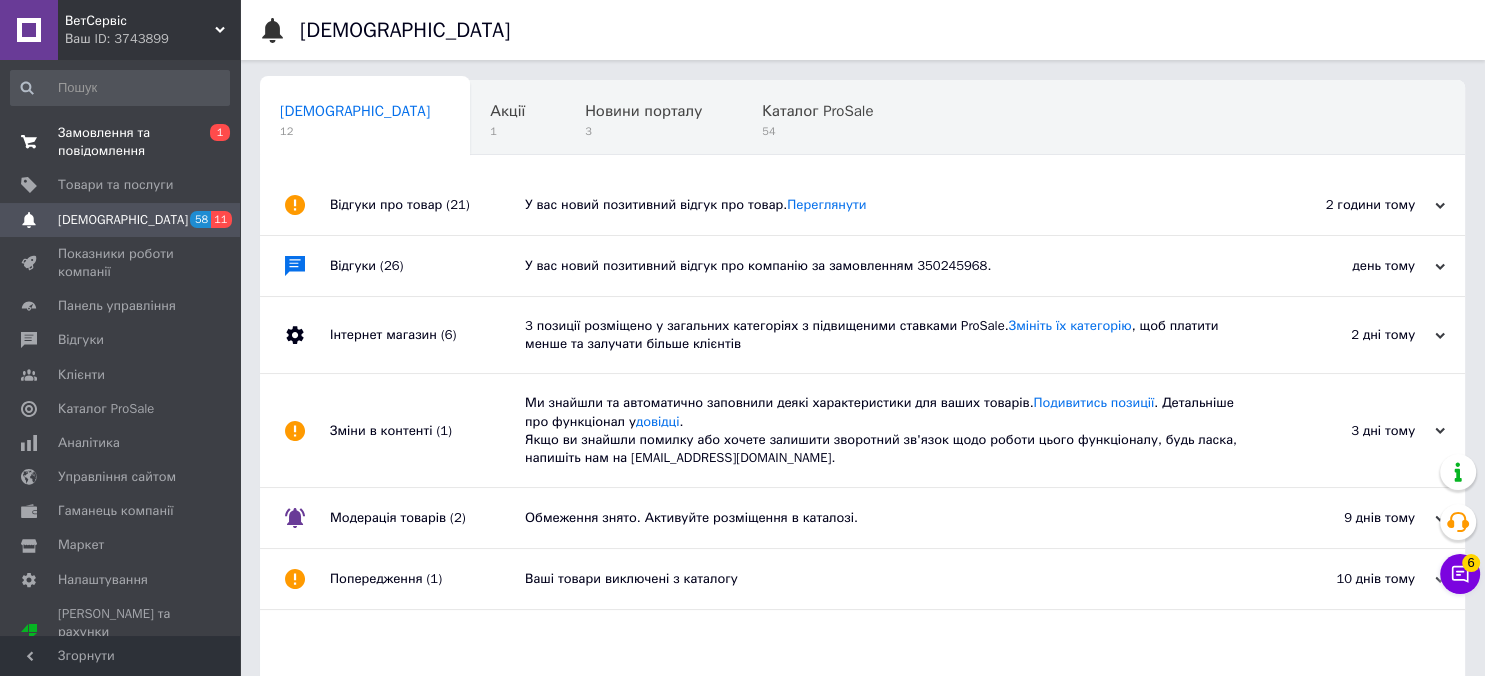 click on "Замовлення та повідомлення" at bounding box center (121, 142) 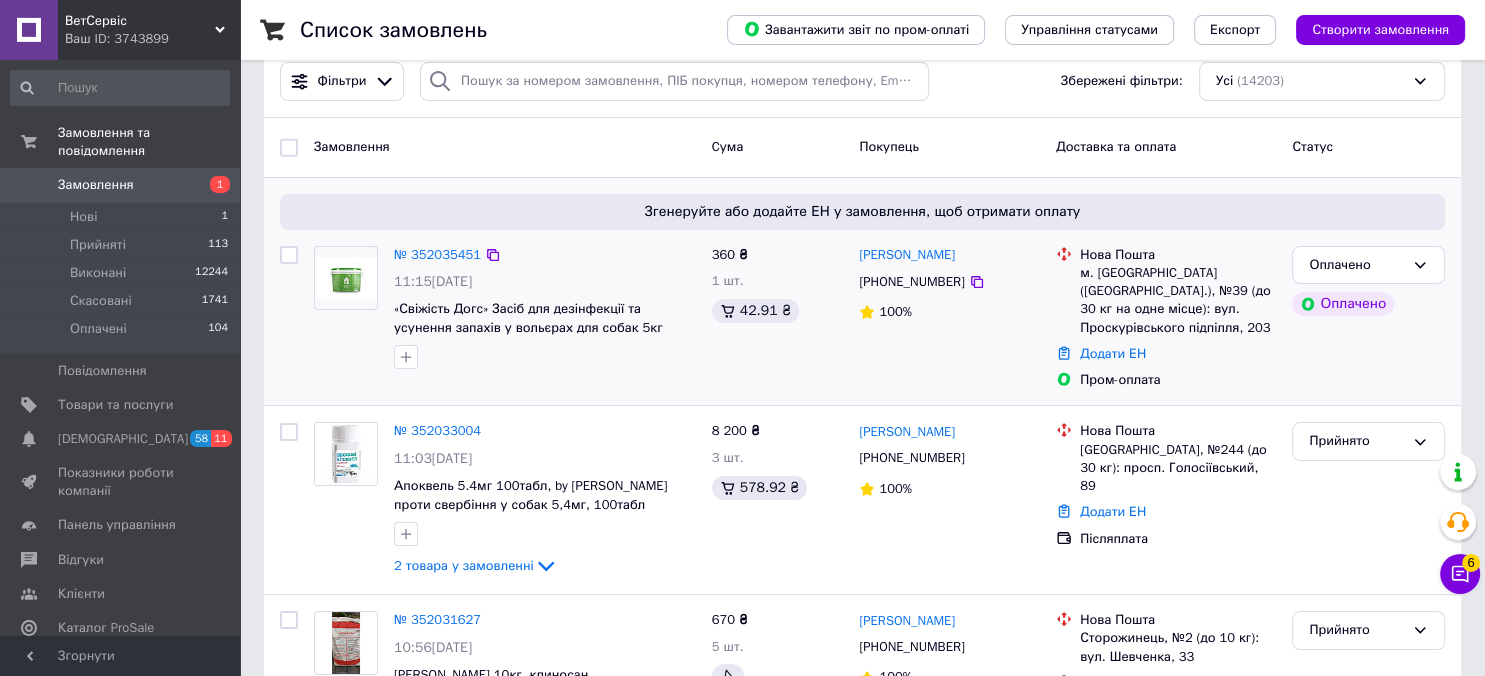 scroll, scrollTop: 211, scrollLeft: 0, axis: vertical 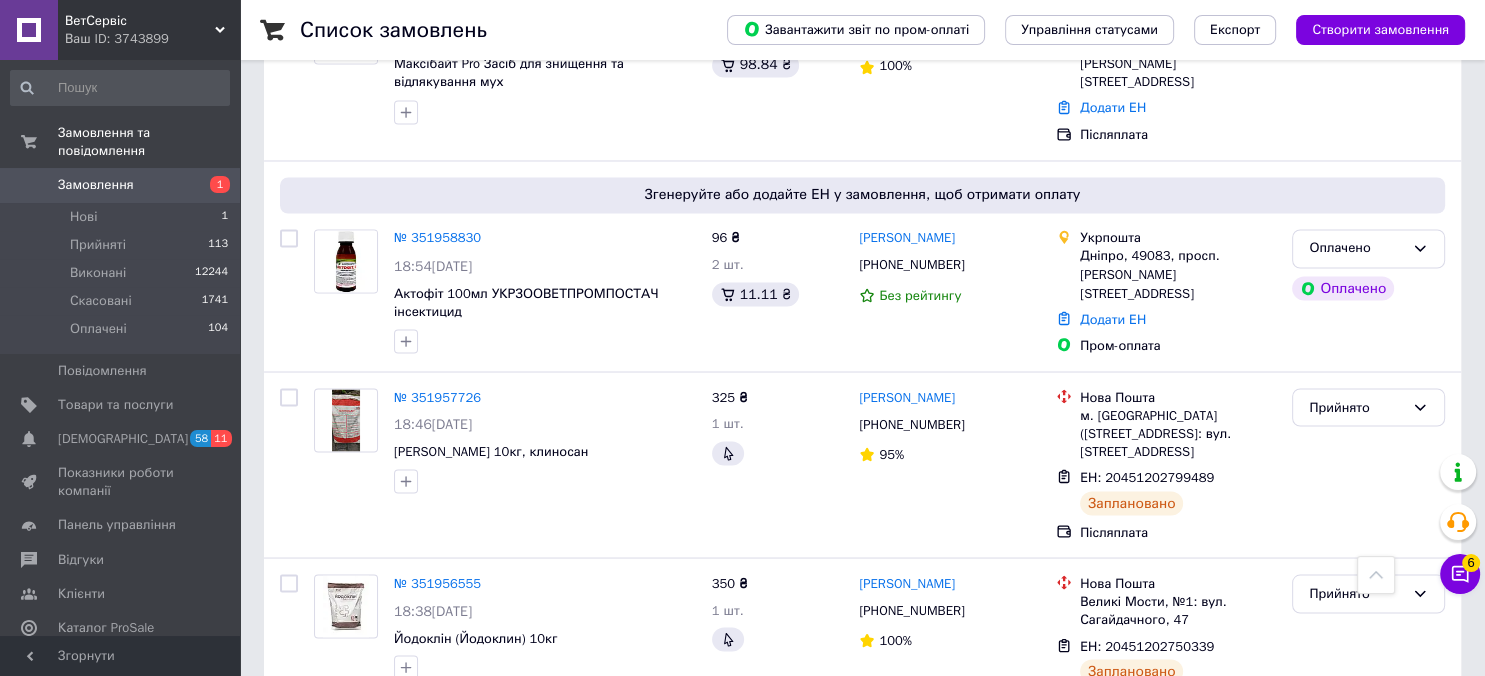 click on "2" at bounding box center (327, 770) 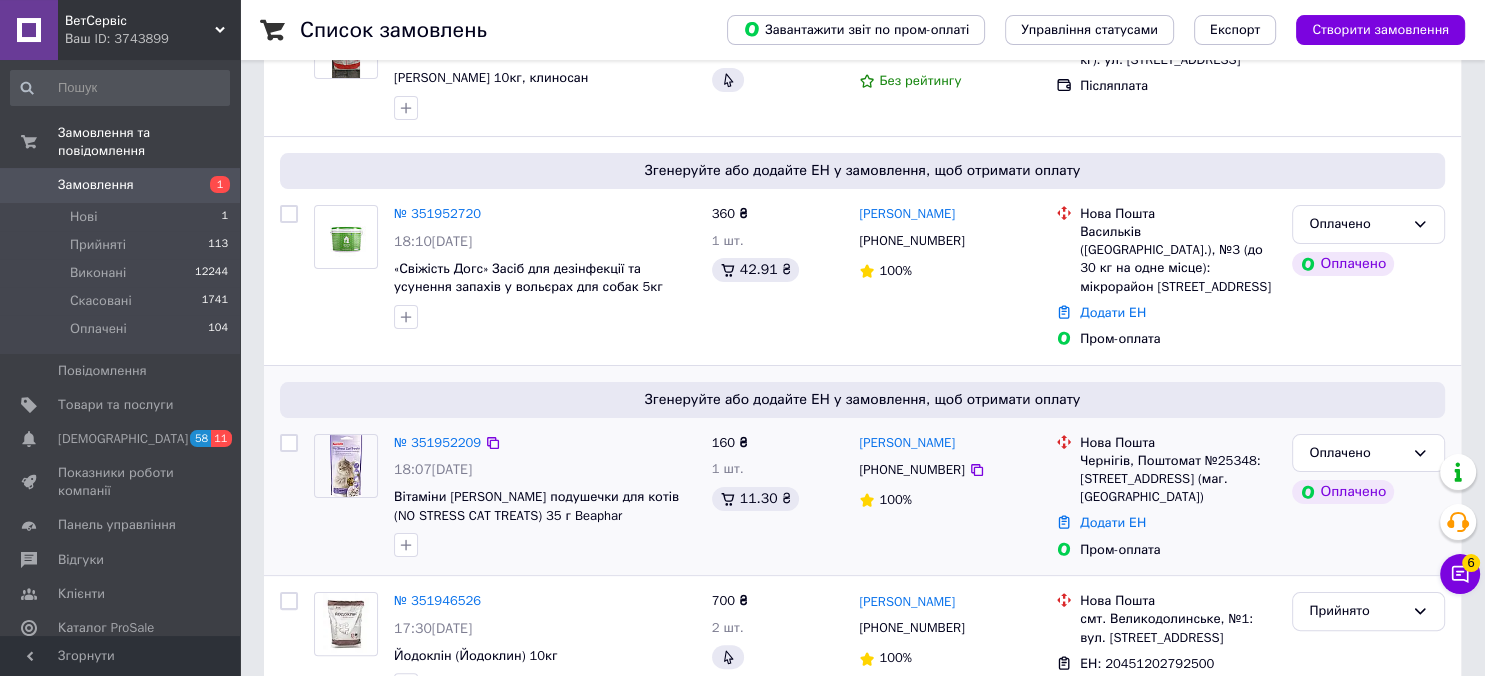 scroll, scrollTop: 422, scrollLeft: 0, axis: vertical 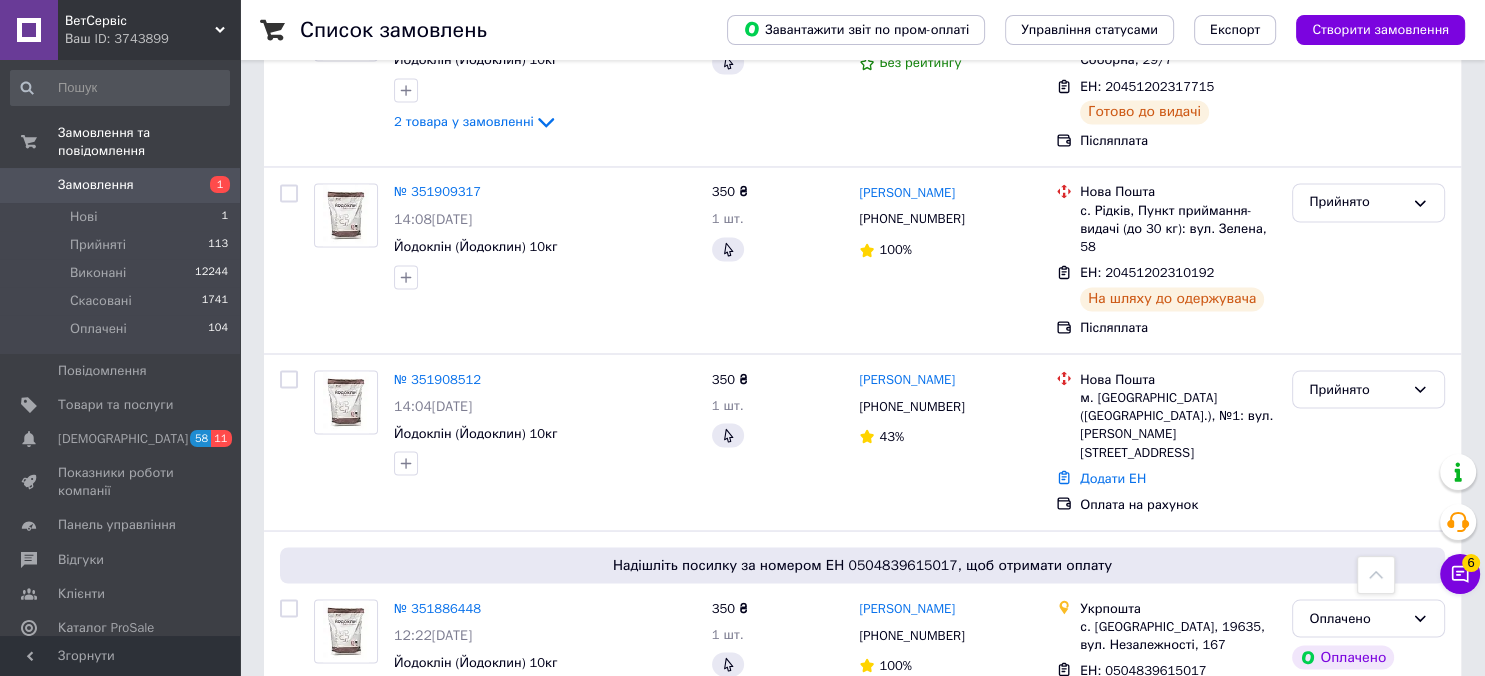 click on "3" at bounding box center (494, 795) 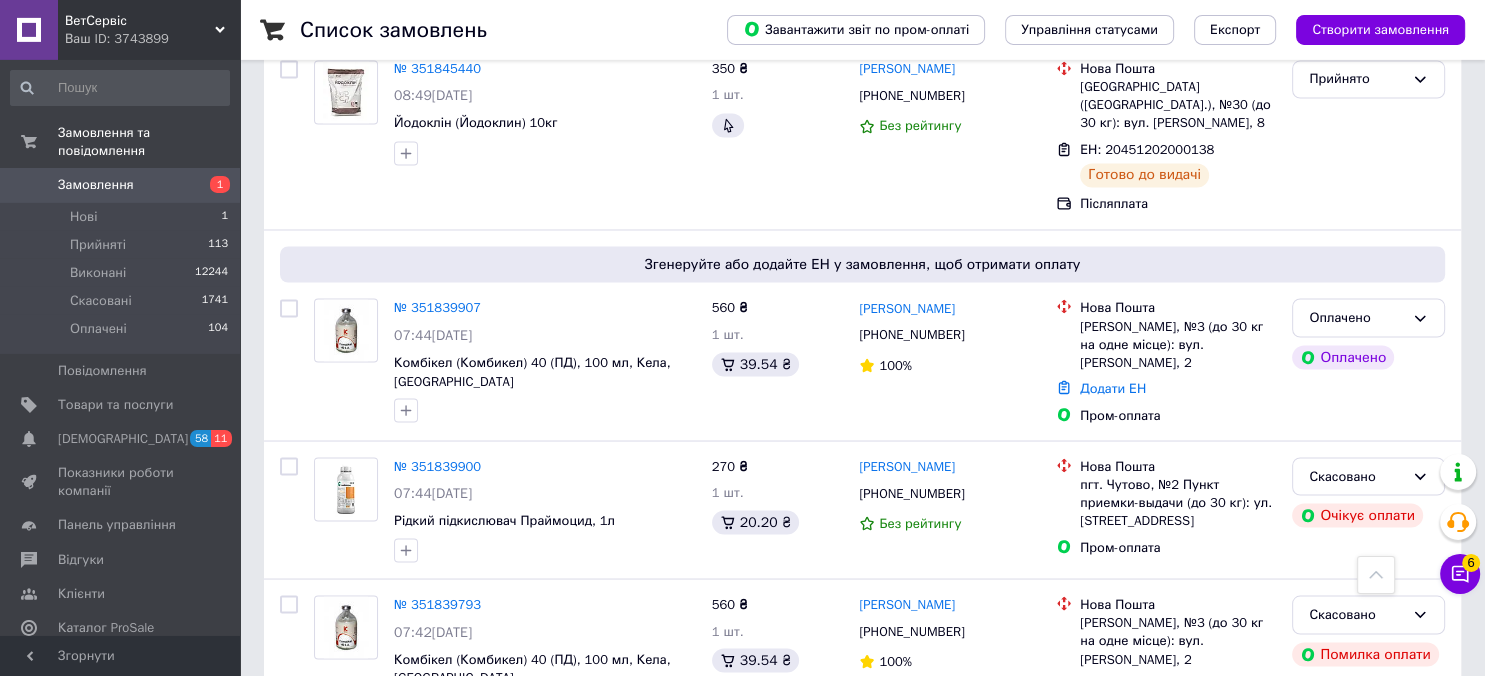 scroll, scrollTop: 3379, scrollLeft: 0, axis: vertical 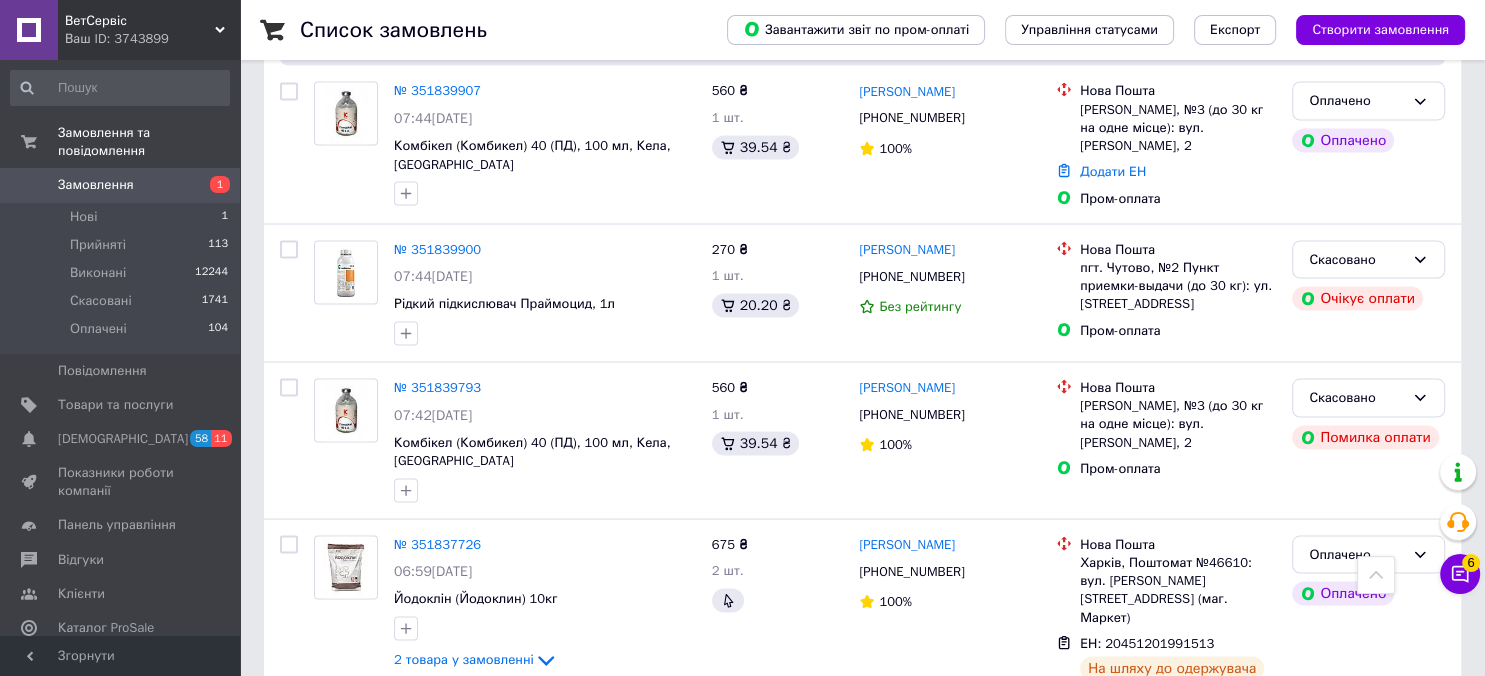 click on "4" at bounding box center [539, 767] 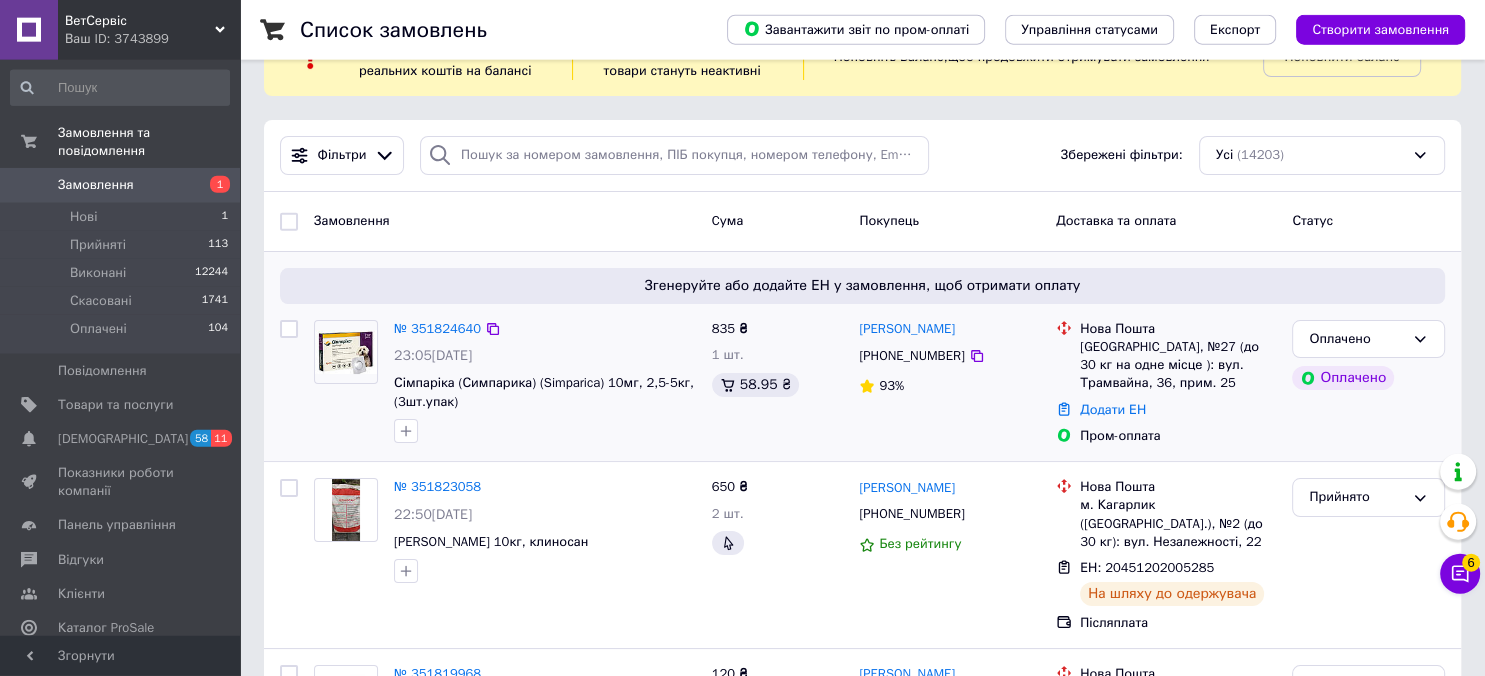 scroll, scrollTop: 105, scrollLeft: 0, axis: vertical 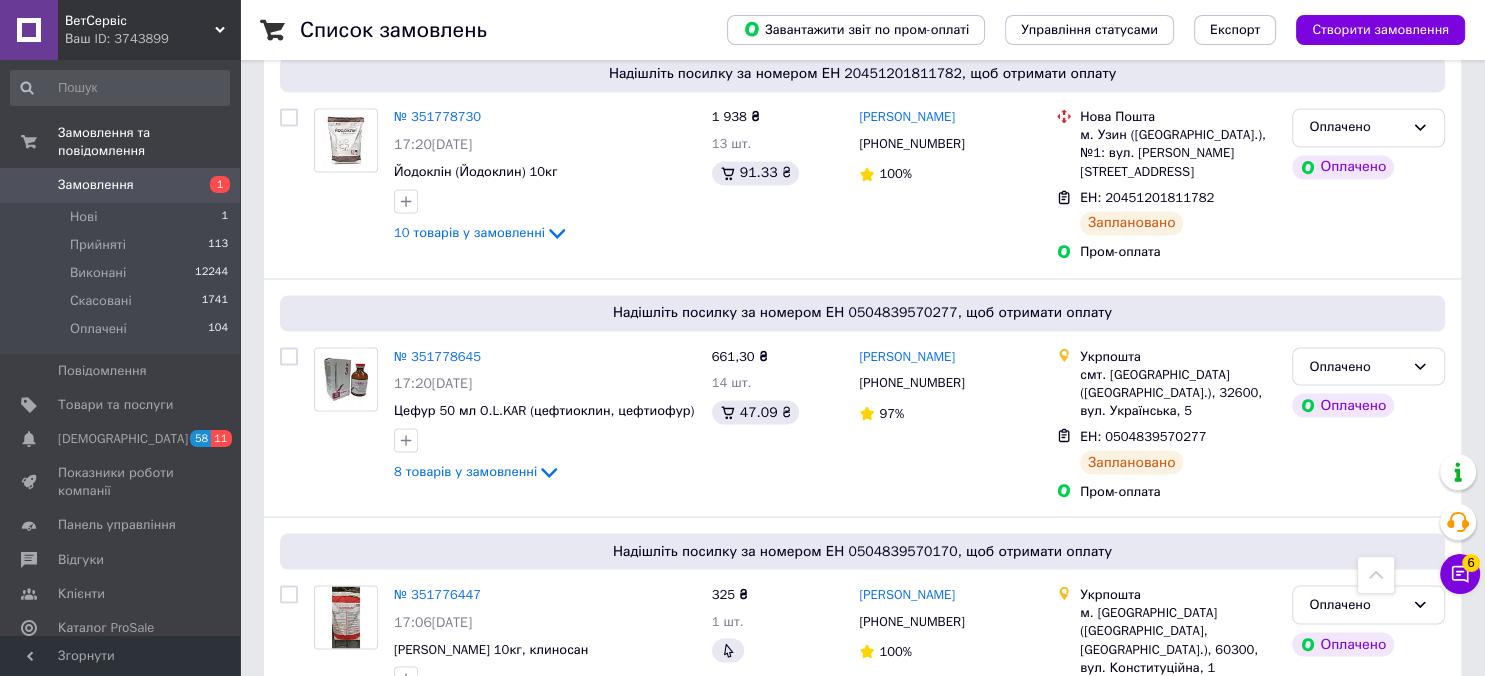 click on "5" at bounding box center [584, 818] 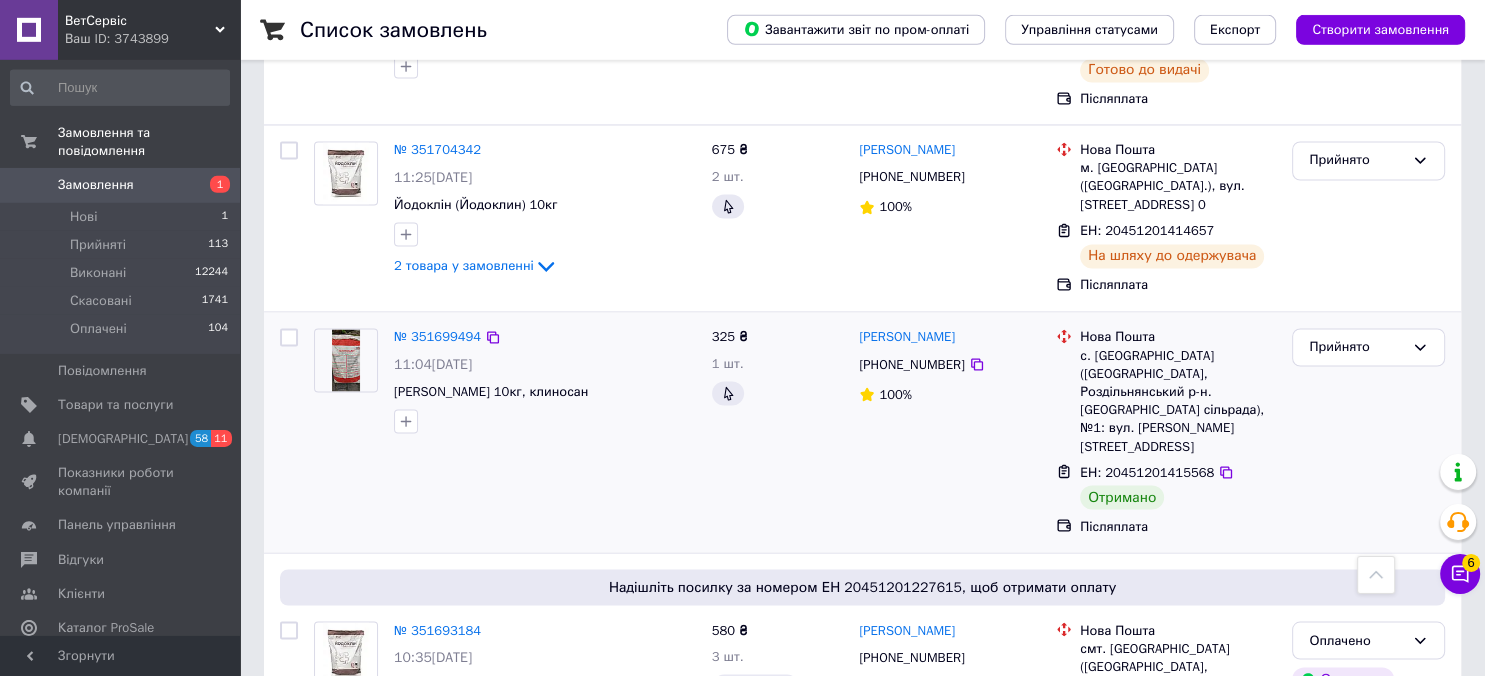 scroll, scrollTop: 3168, scrollLeft: 0, axis: vertical 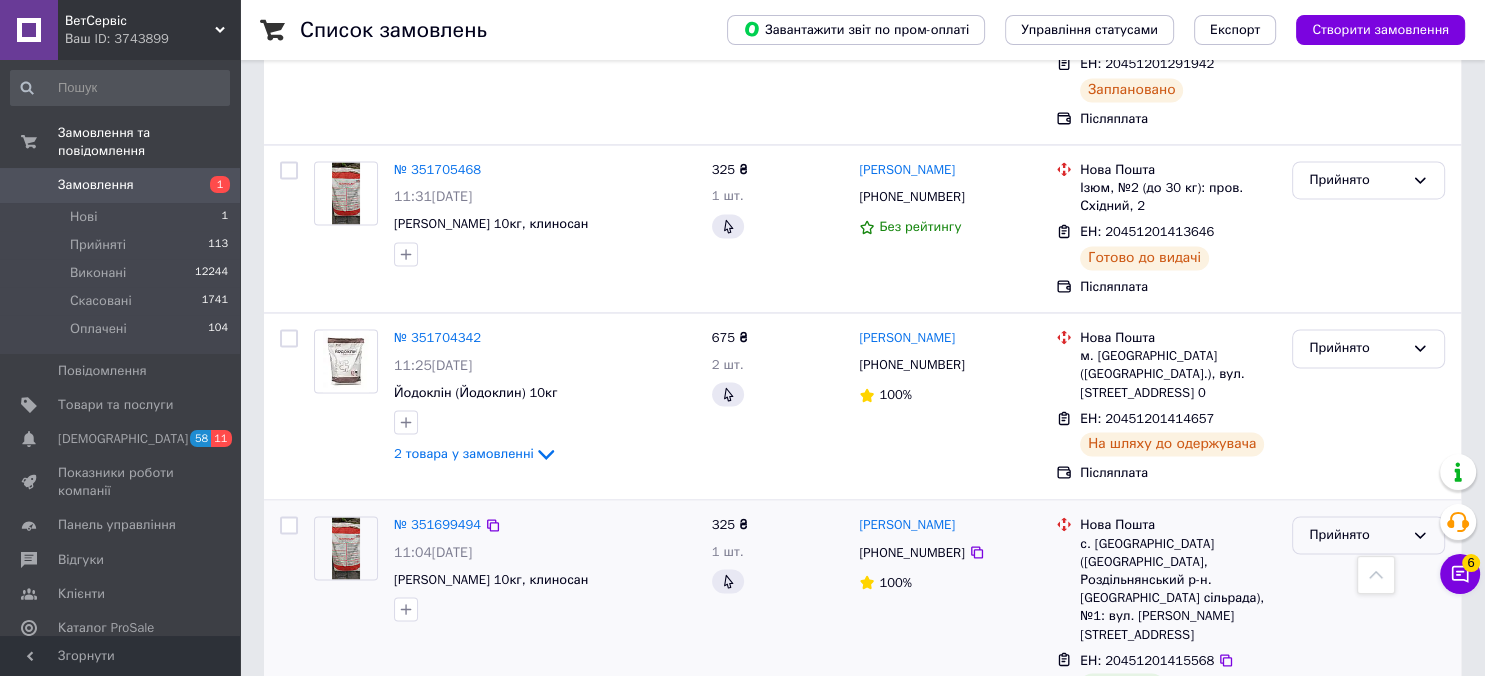 click on "Прийнято" at bounding box center (1356, 535) 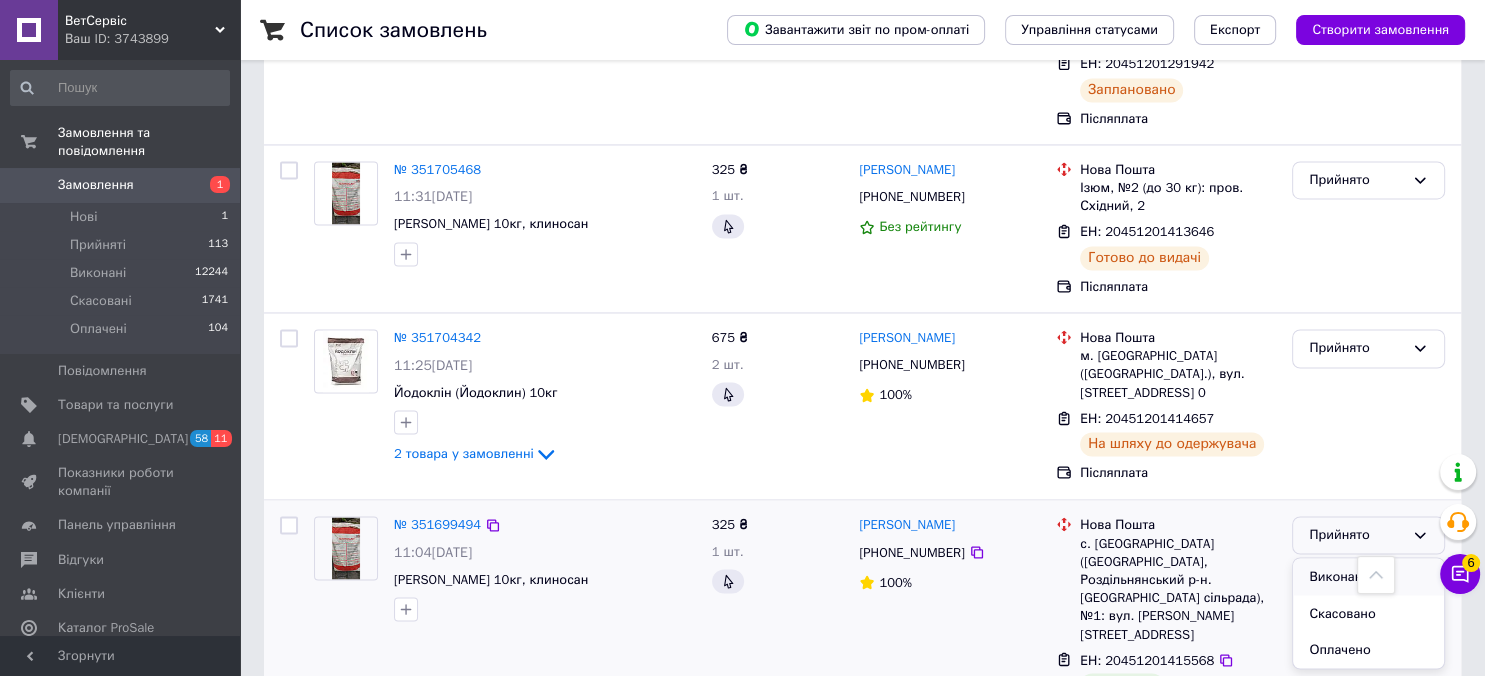 click on "Виконано" at bounding box center (1368, 576) 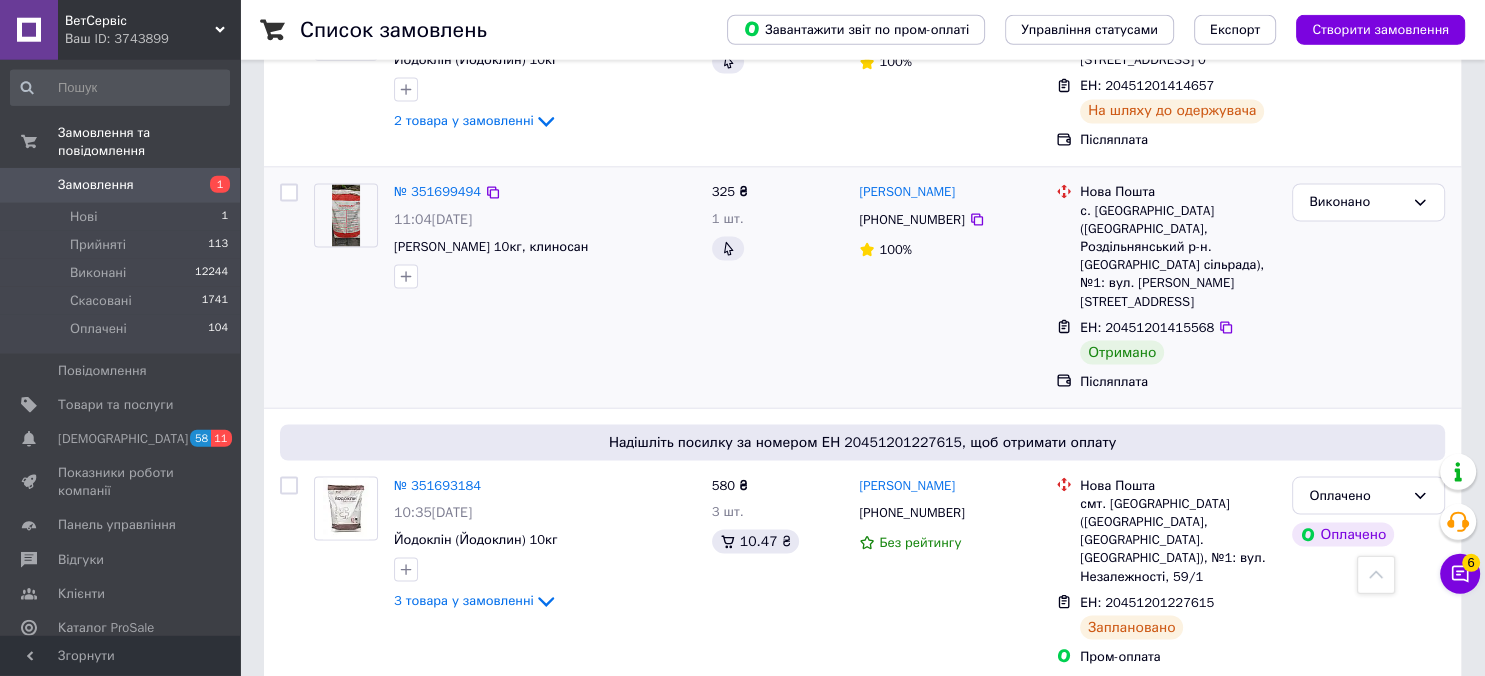 scroll, scrollTop: 3504, scrollLeft: 0, axis: vertical 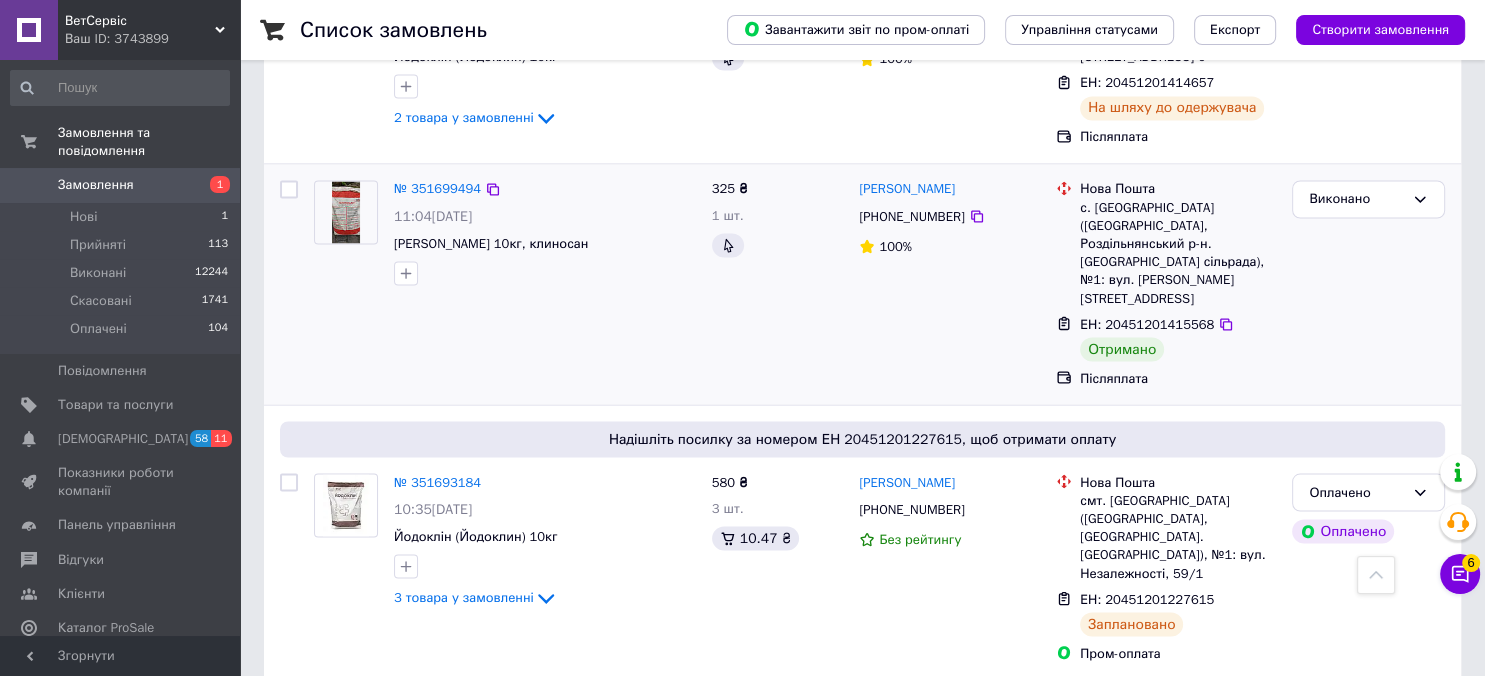 click on "6" at bounding box center (629, 910) 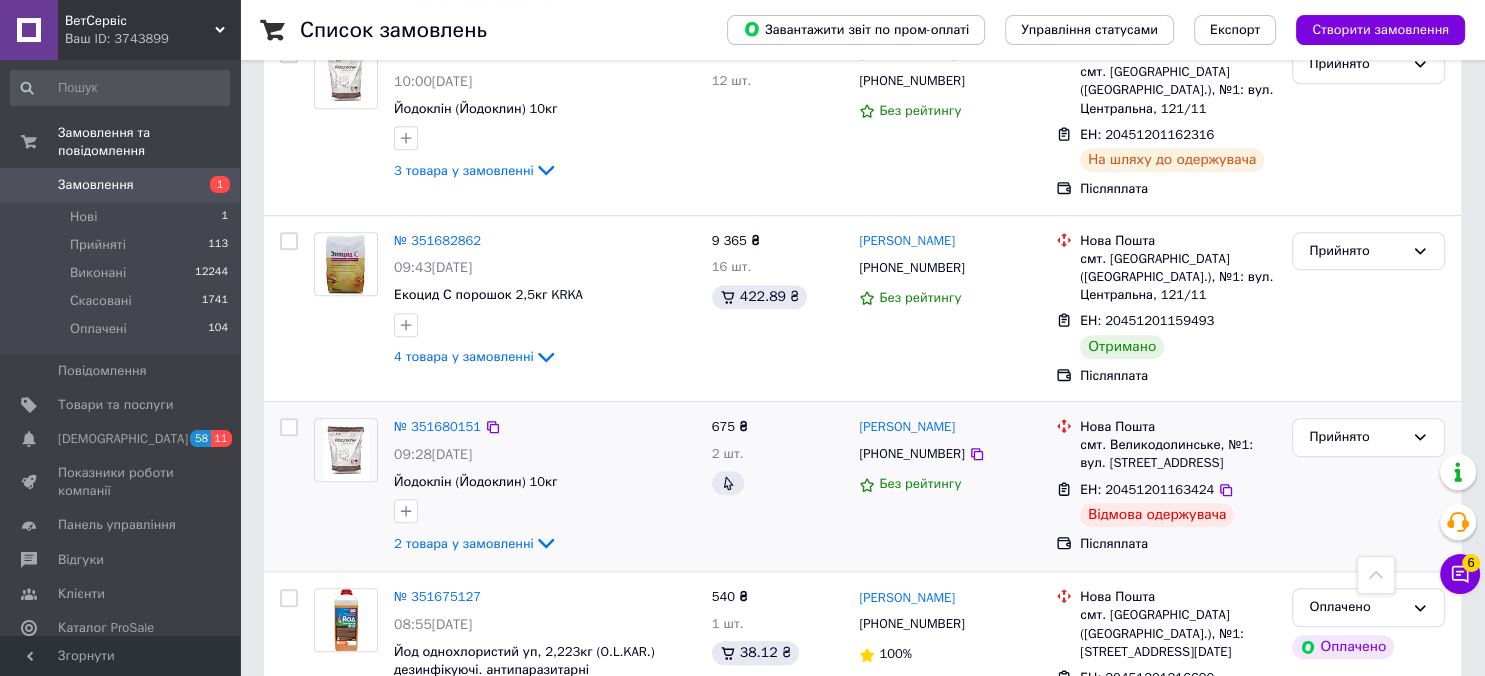 scroll, scrollTop: 1267, scrollLeft: 0, axis: vertical 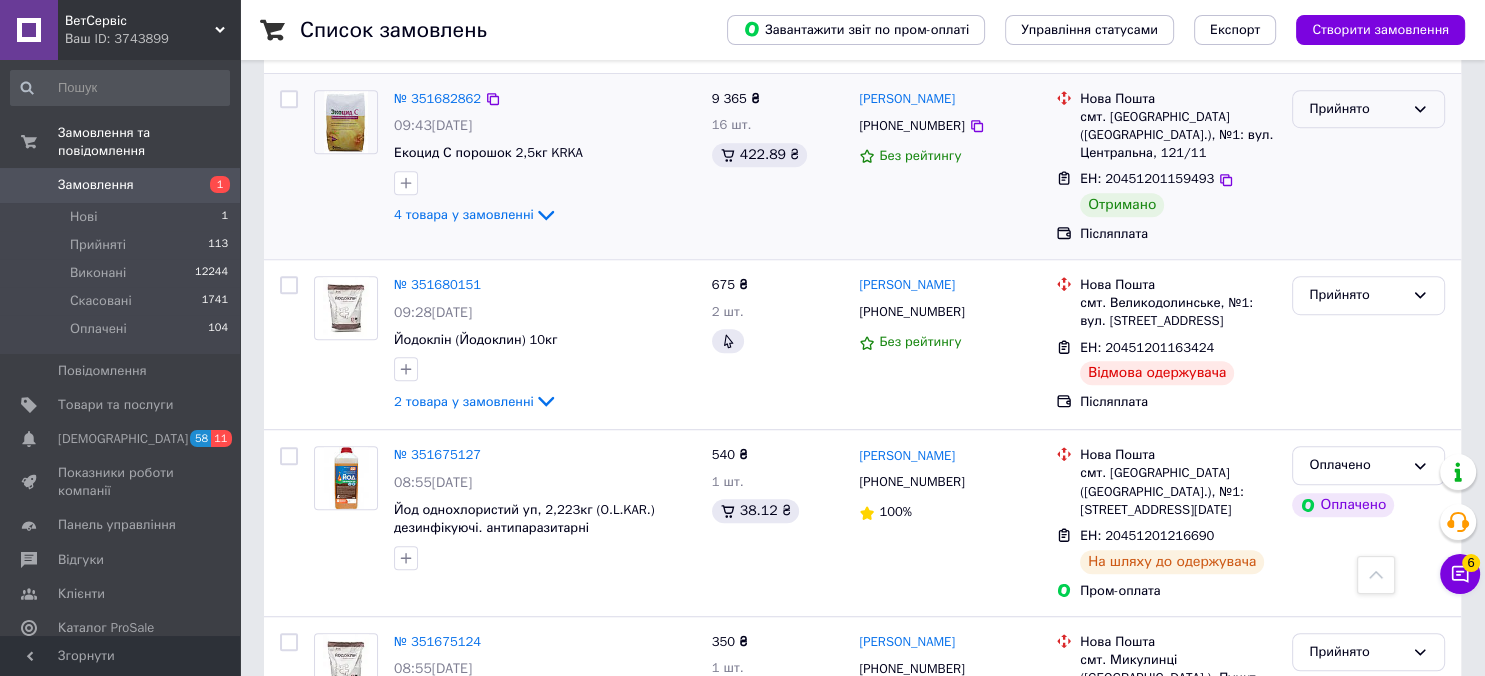 click on "Прийнято" at bounding box center [1356, 109] 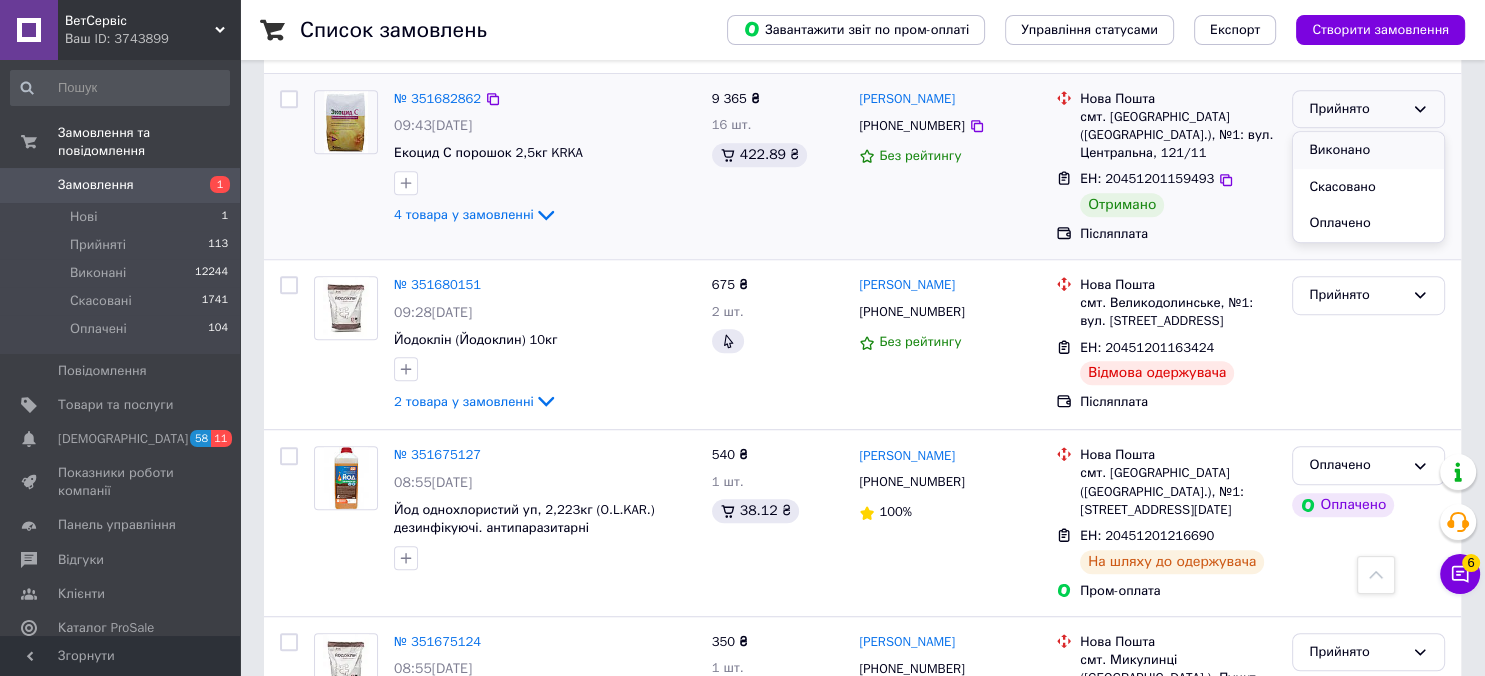 click on "Виконано" at bounding box center [1368, 150] 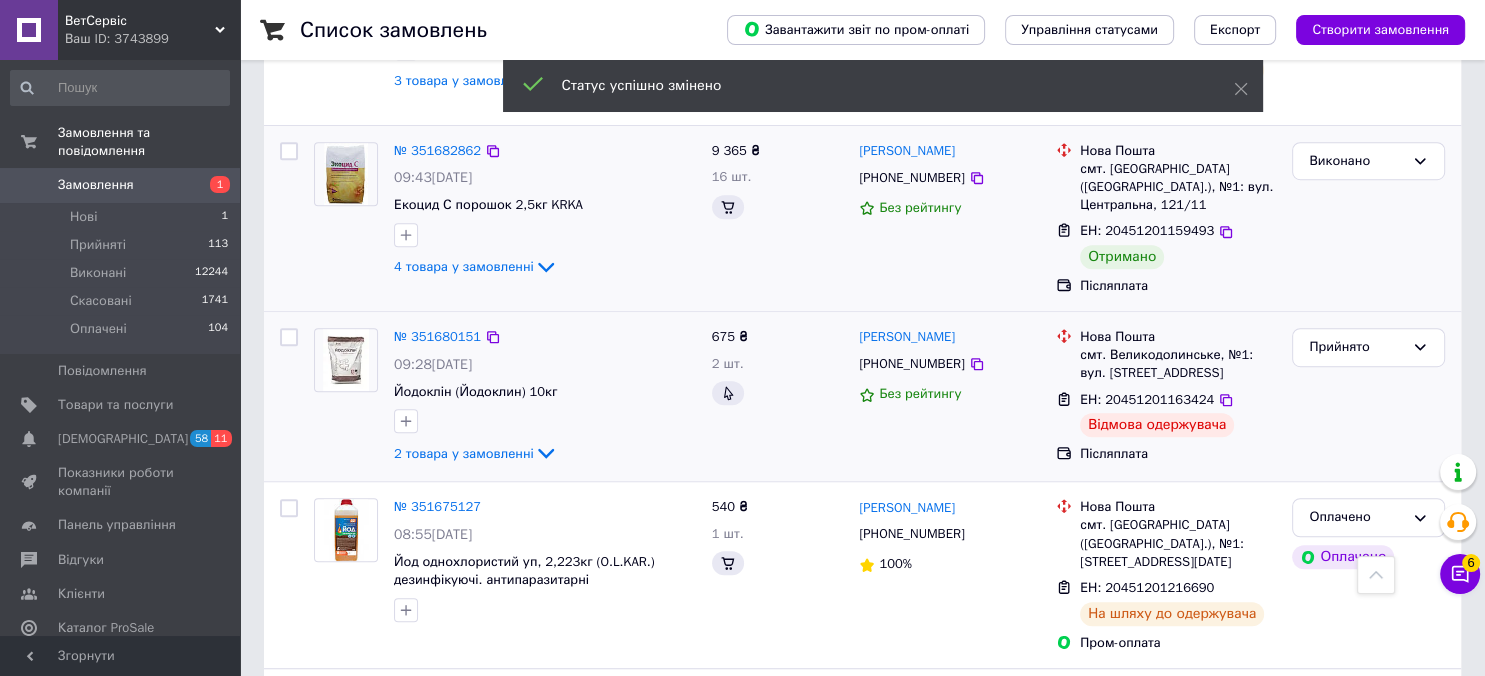 scroll, scrollTop: 1267, scrollLeft: 0, axis: vertical 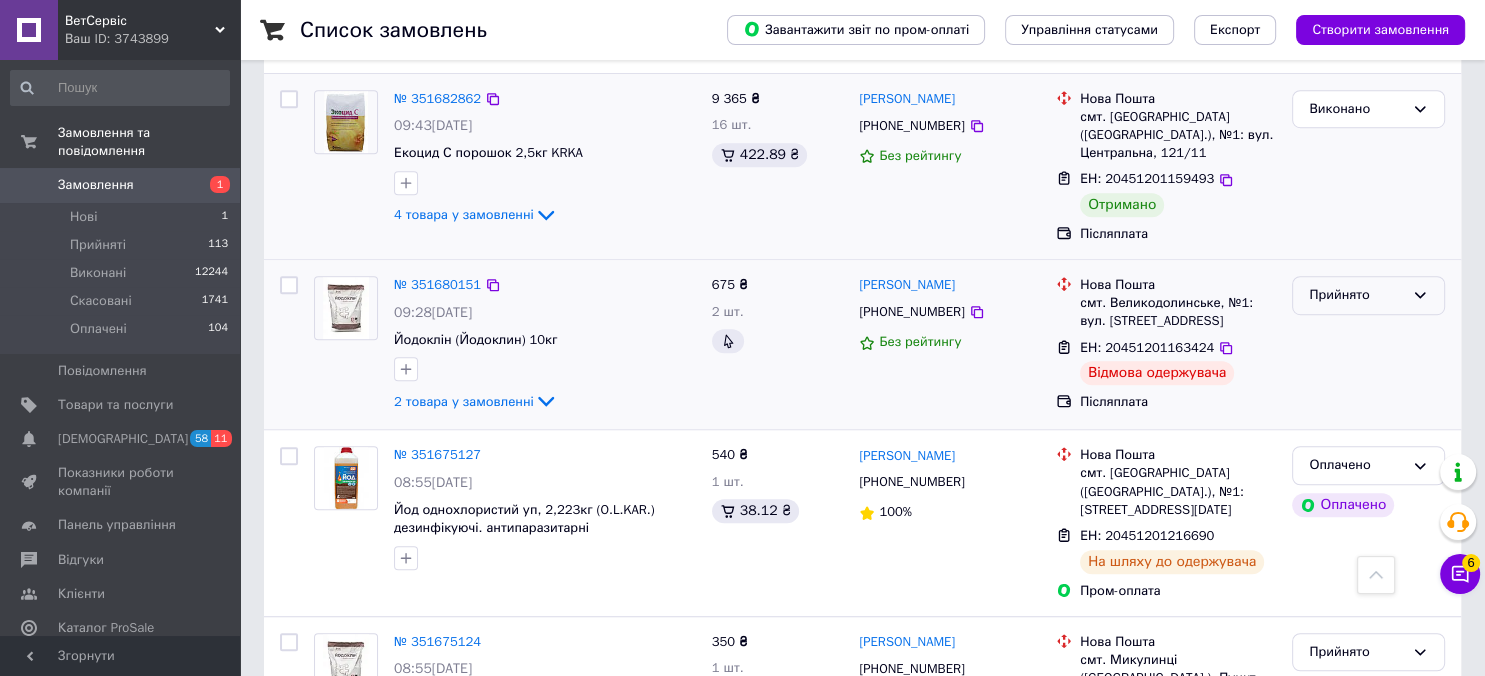 click on "Прийнято" at bounding box center [1368, 295] 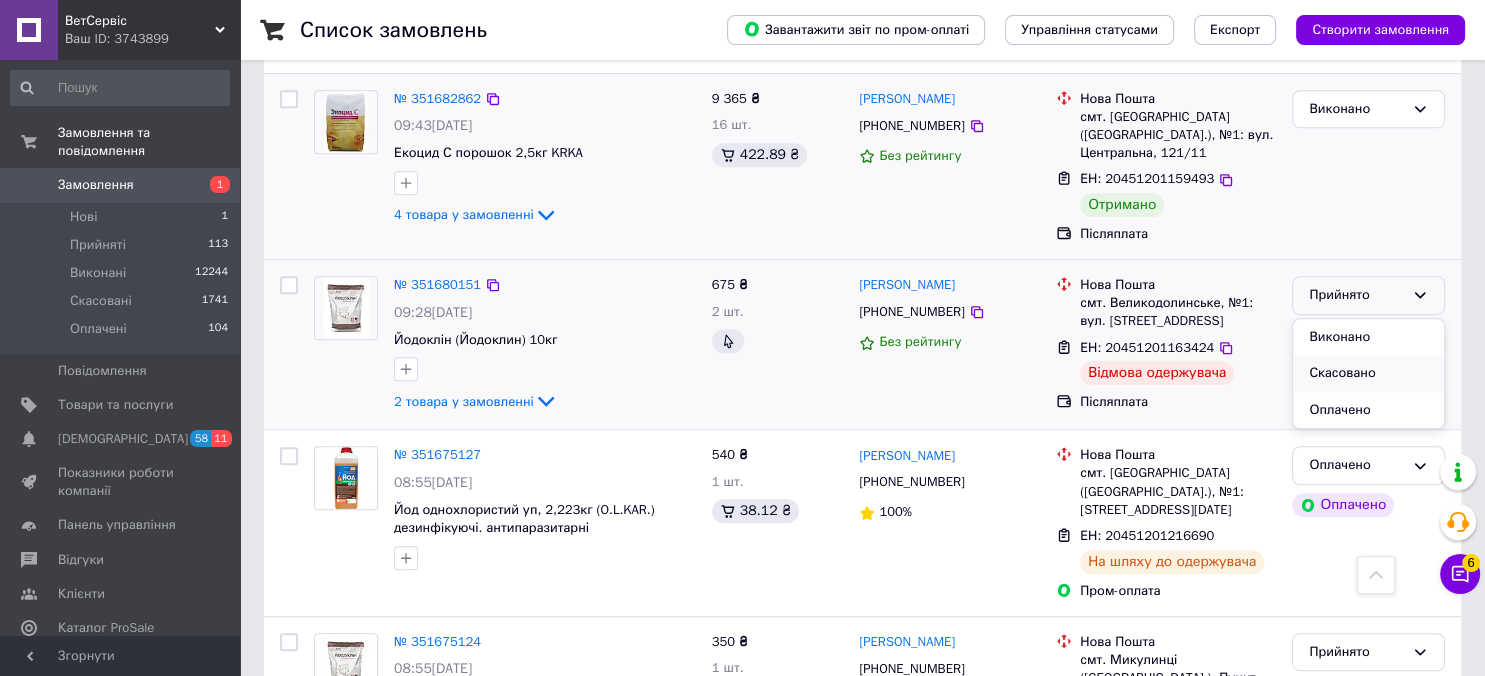 click on "Скасовано" at bounding box center (1368, 373) 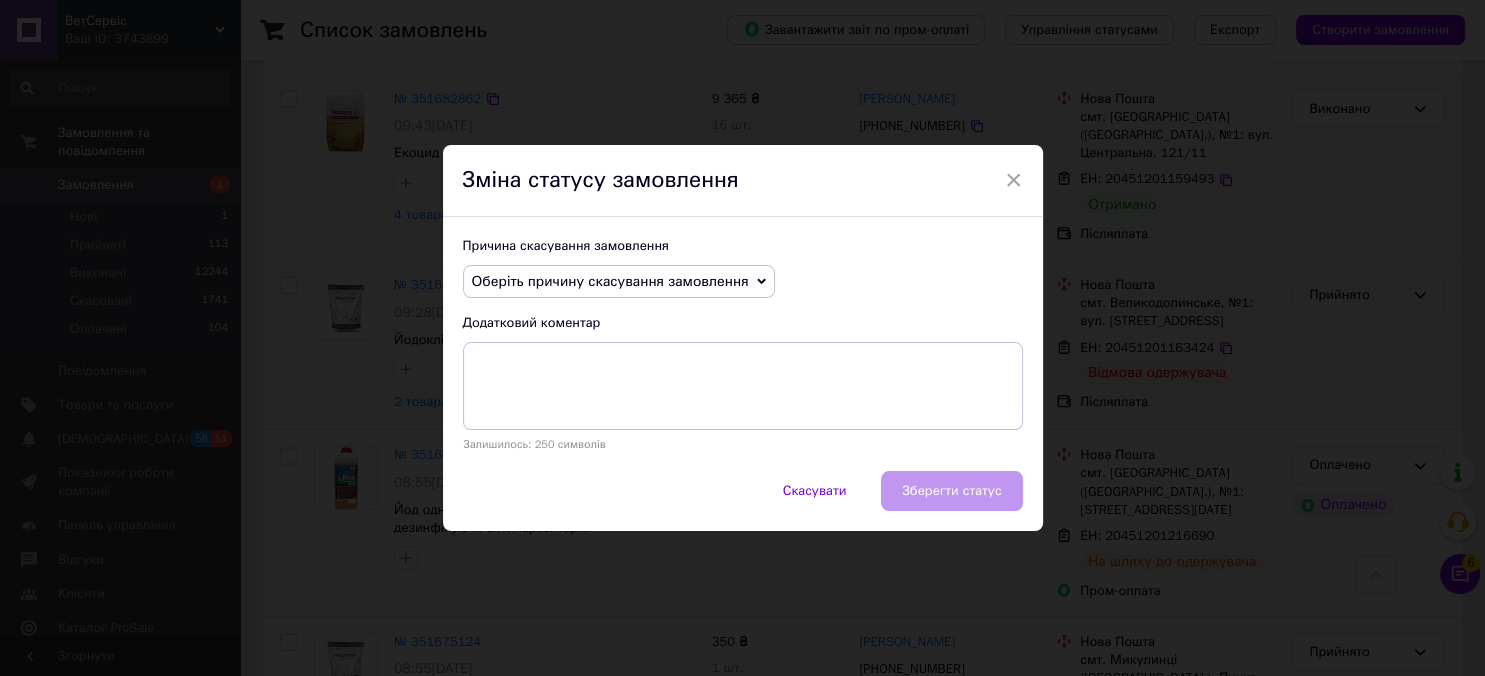 click on "Оберіть причину скасування замовлення" at bounding box center [619, 282] 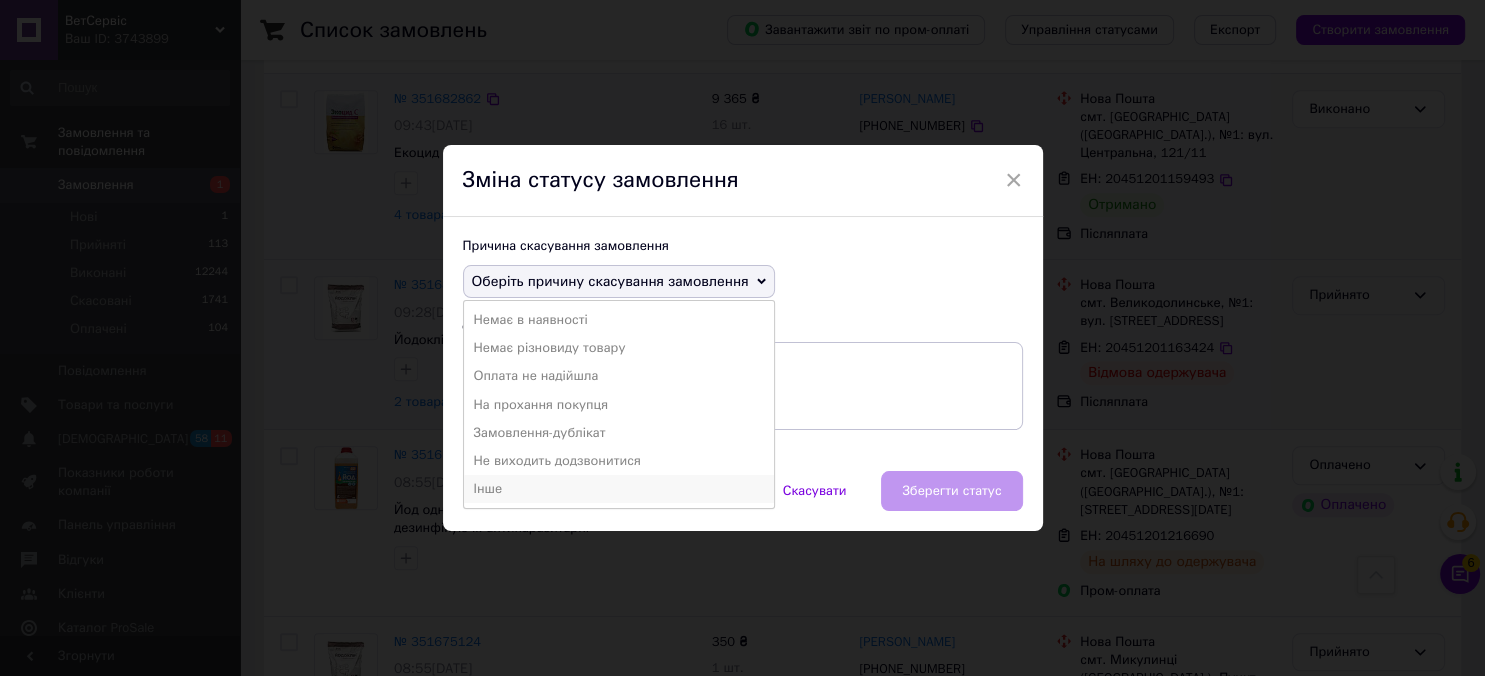 click on "Інше" at bounding box center (619, 489) 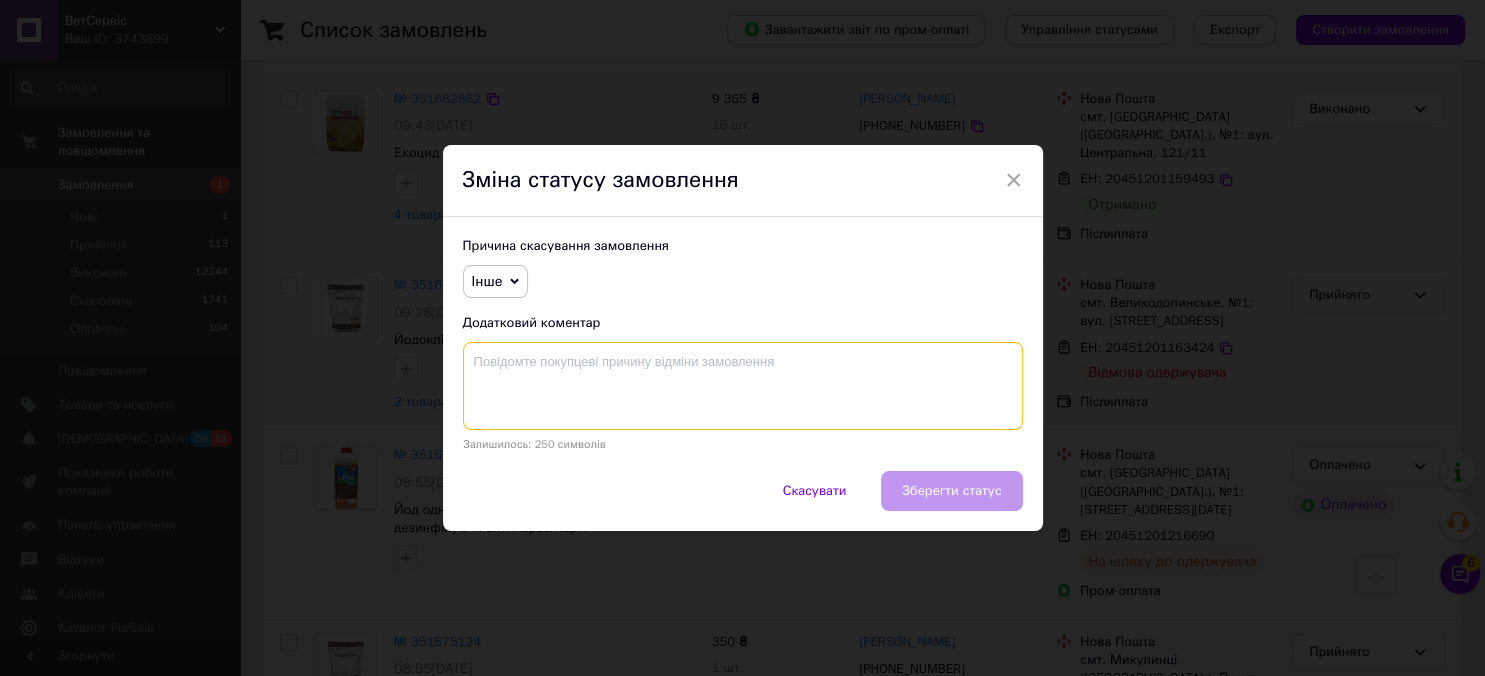 click at bounding box center (743, 386) 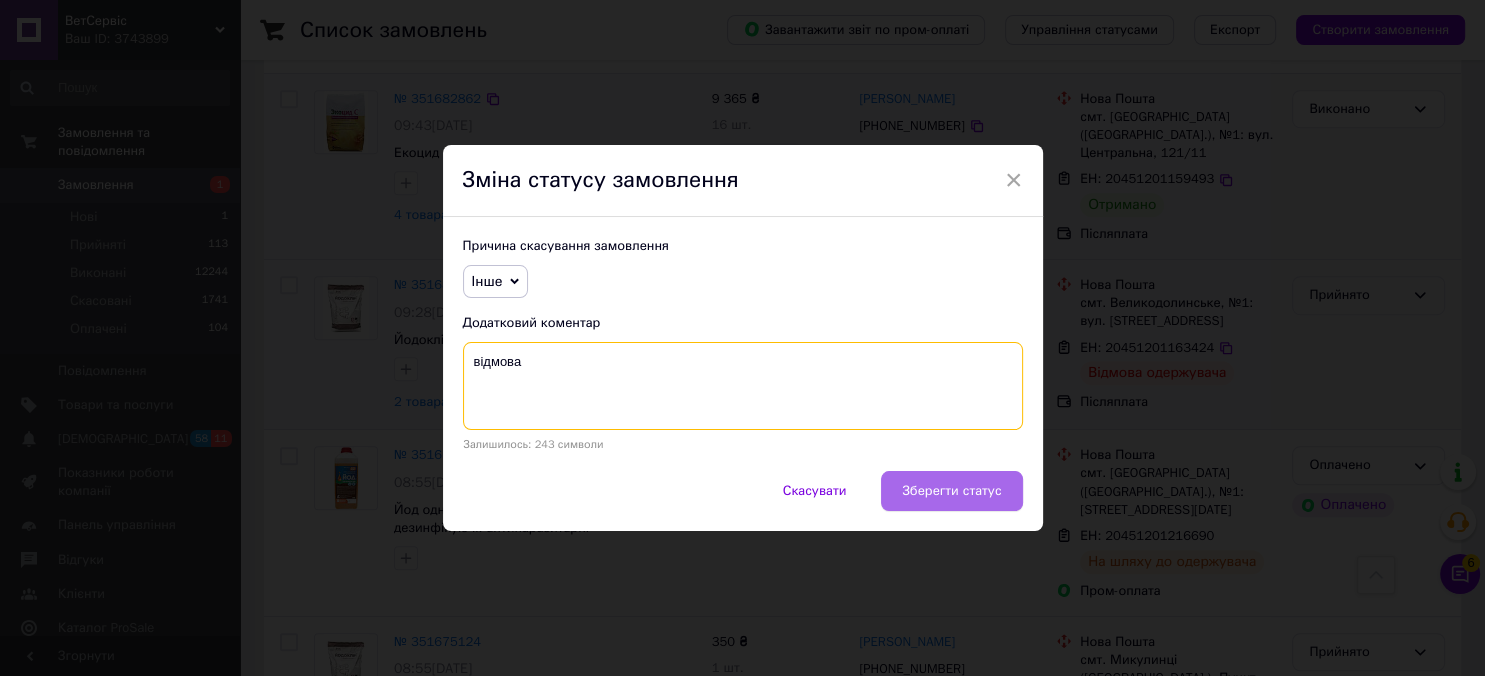 type on "відмова" 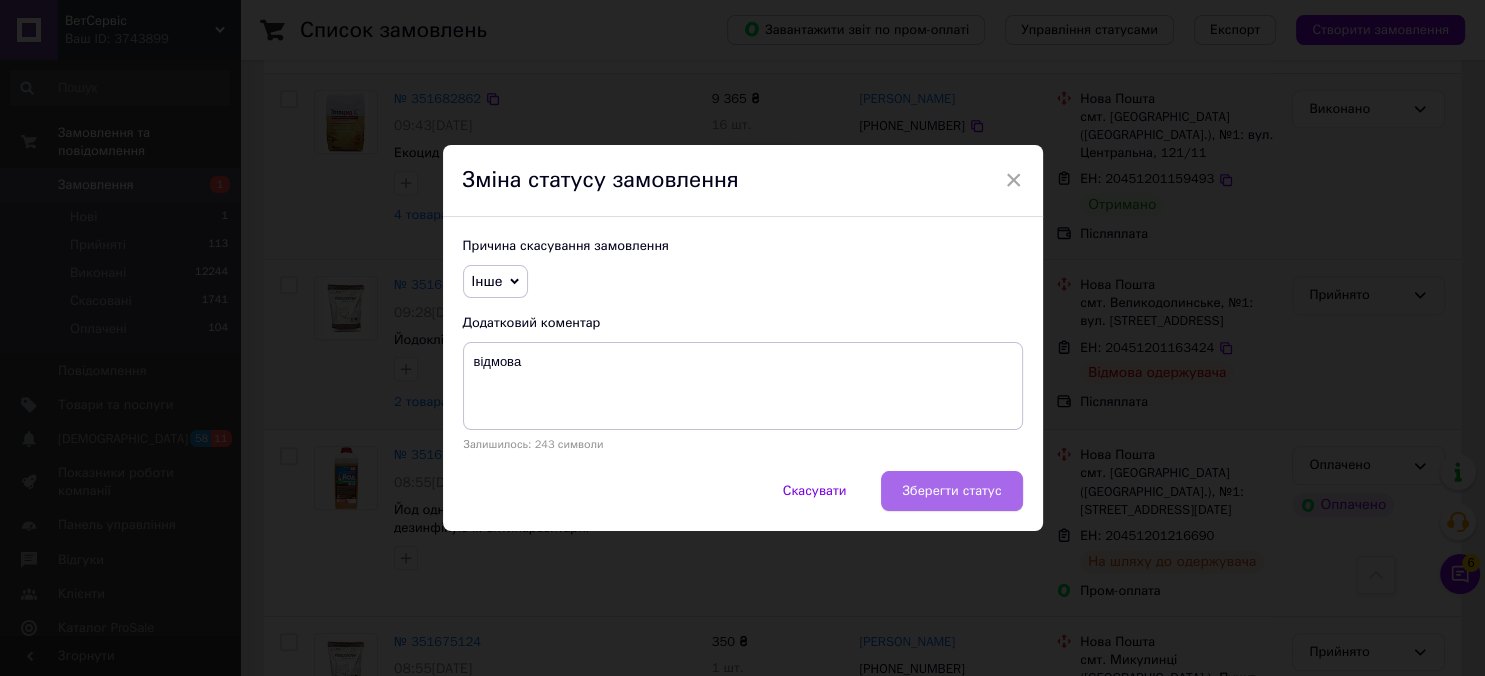click on "Зберегти статус" at bounding box center [951, 491] 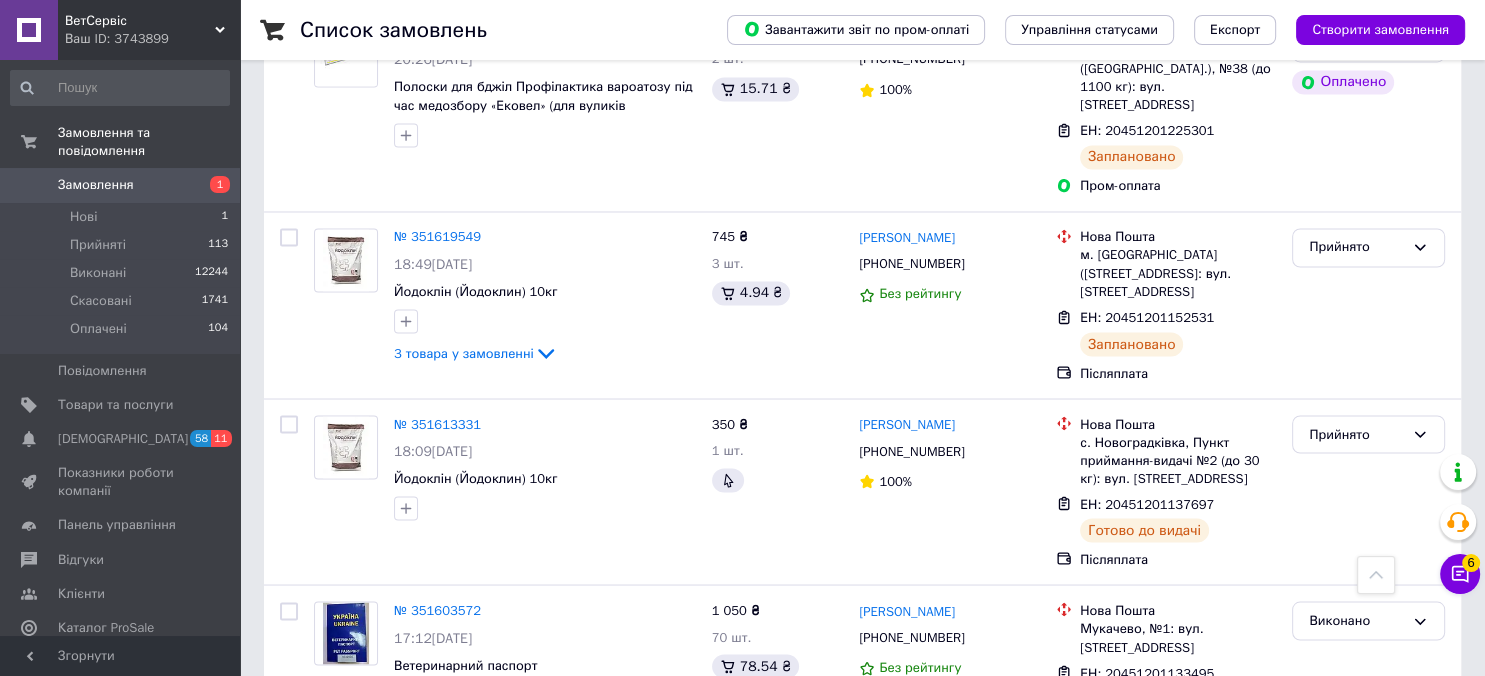 scroll, scrollTop: 3576, scrollLeft: 0, axis: vertical 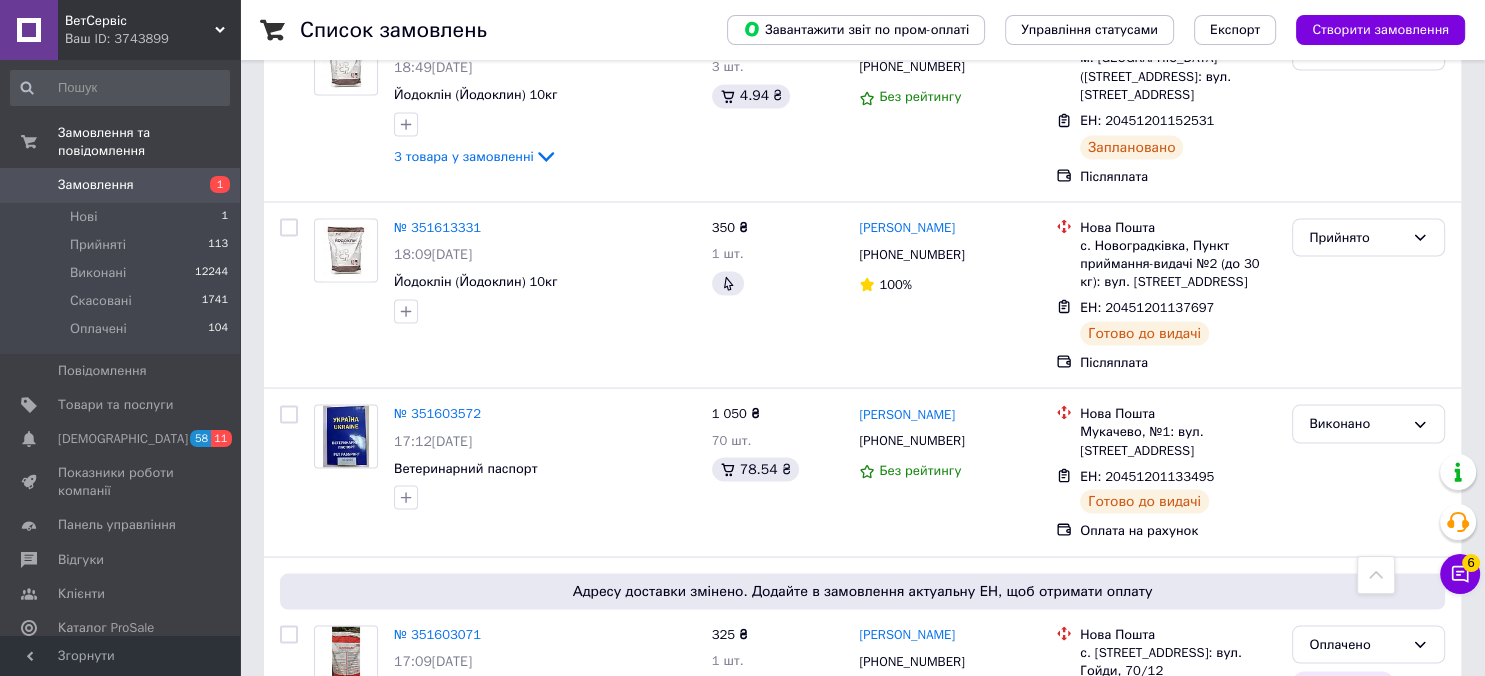 click on "7" at bounding box center (629, 821) 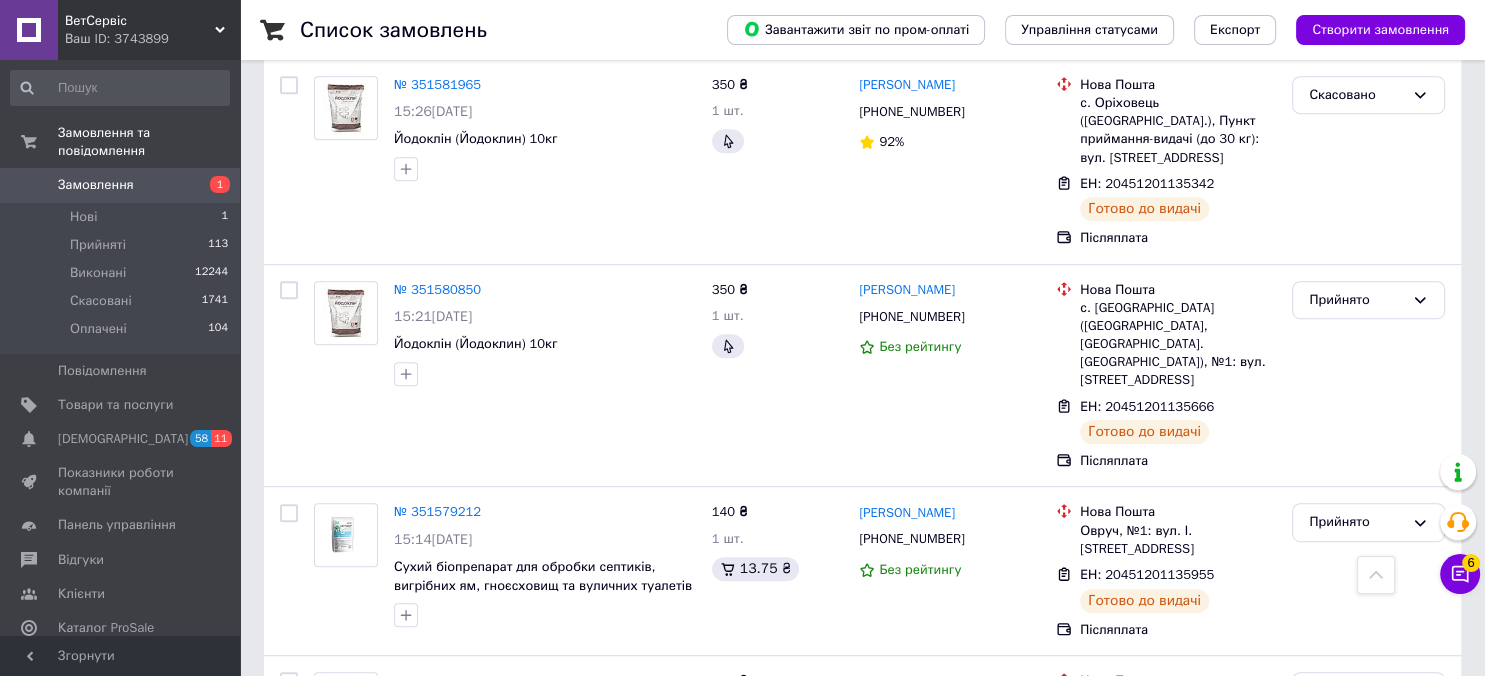 scroll, scrollTop: 1372, scrollLeft: 0, axis: vertical 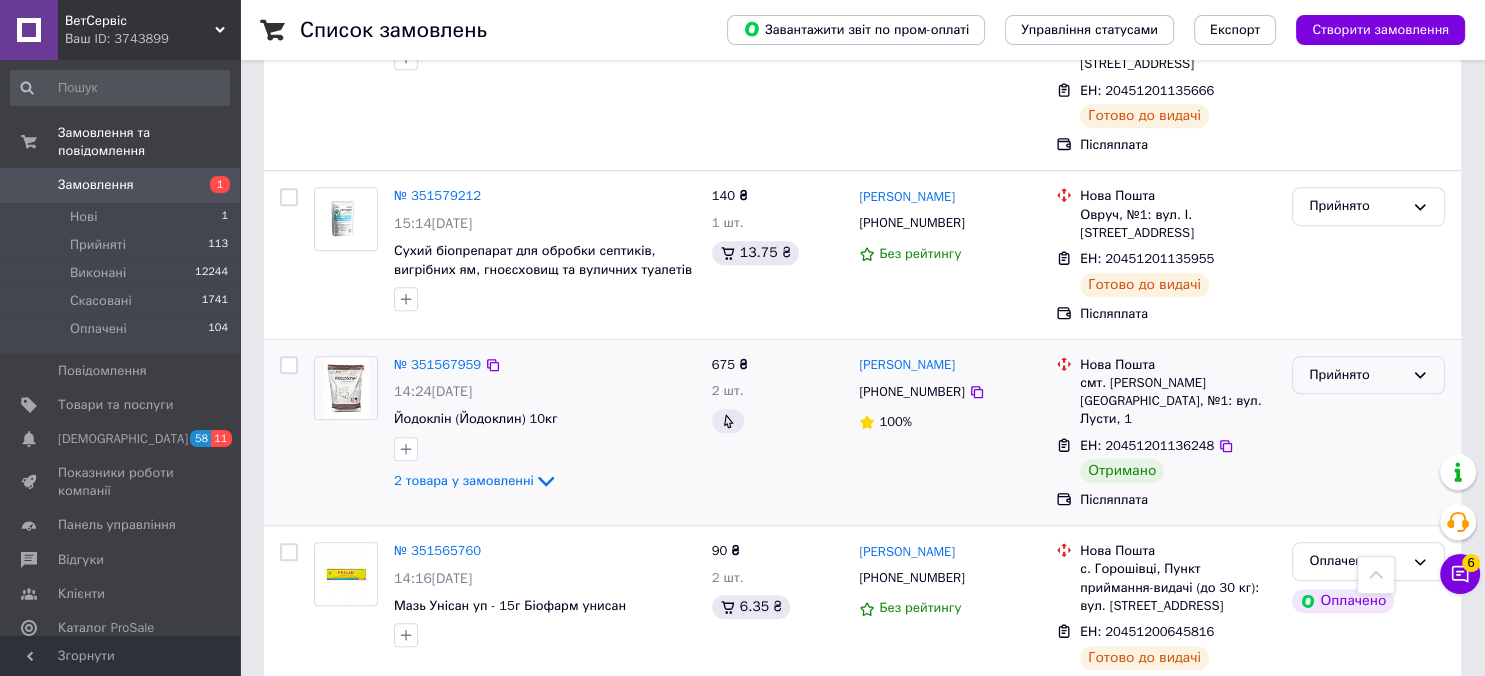 click on "Прийнято" at bounding box center (1356, 375) 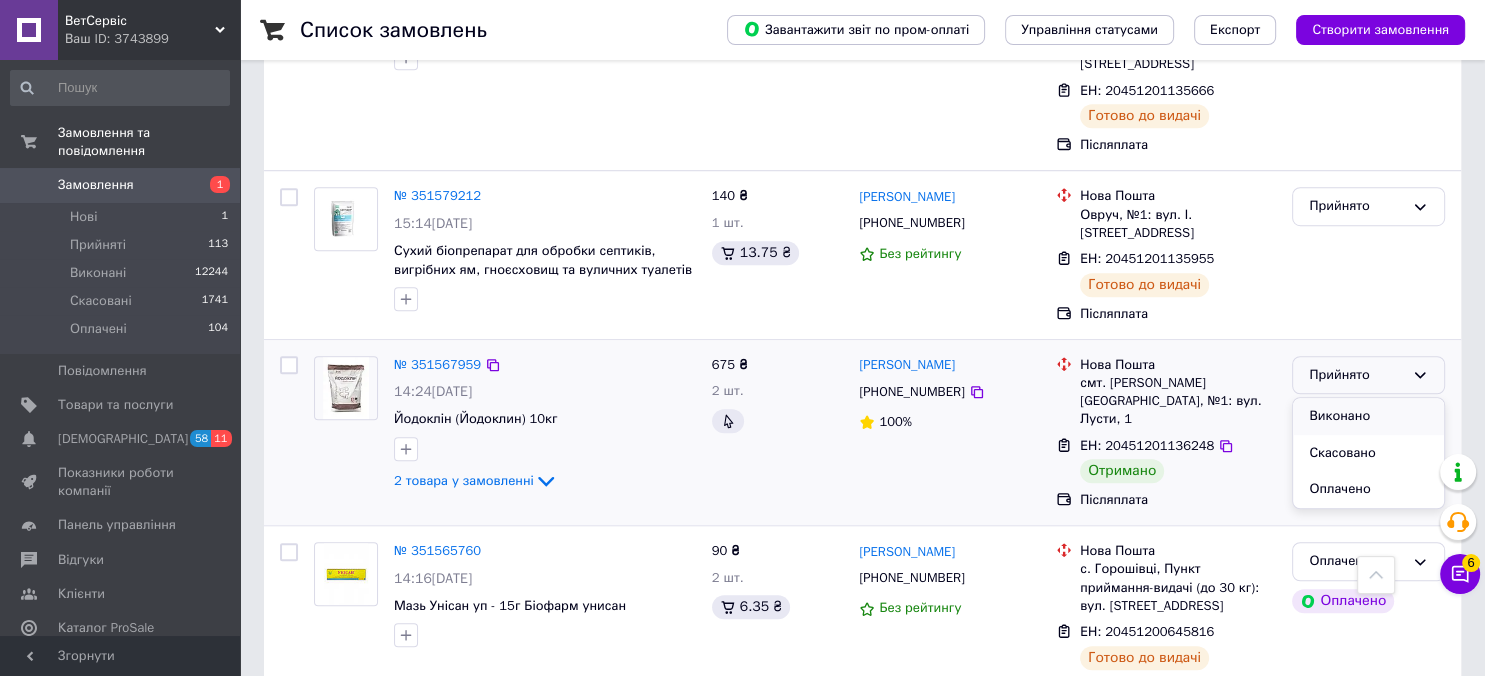 click on "Виконано" at bounding box center [1368, 416] 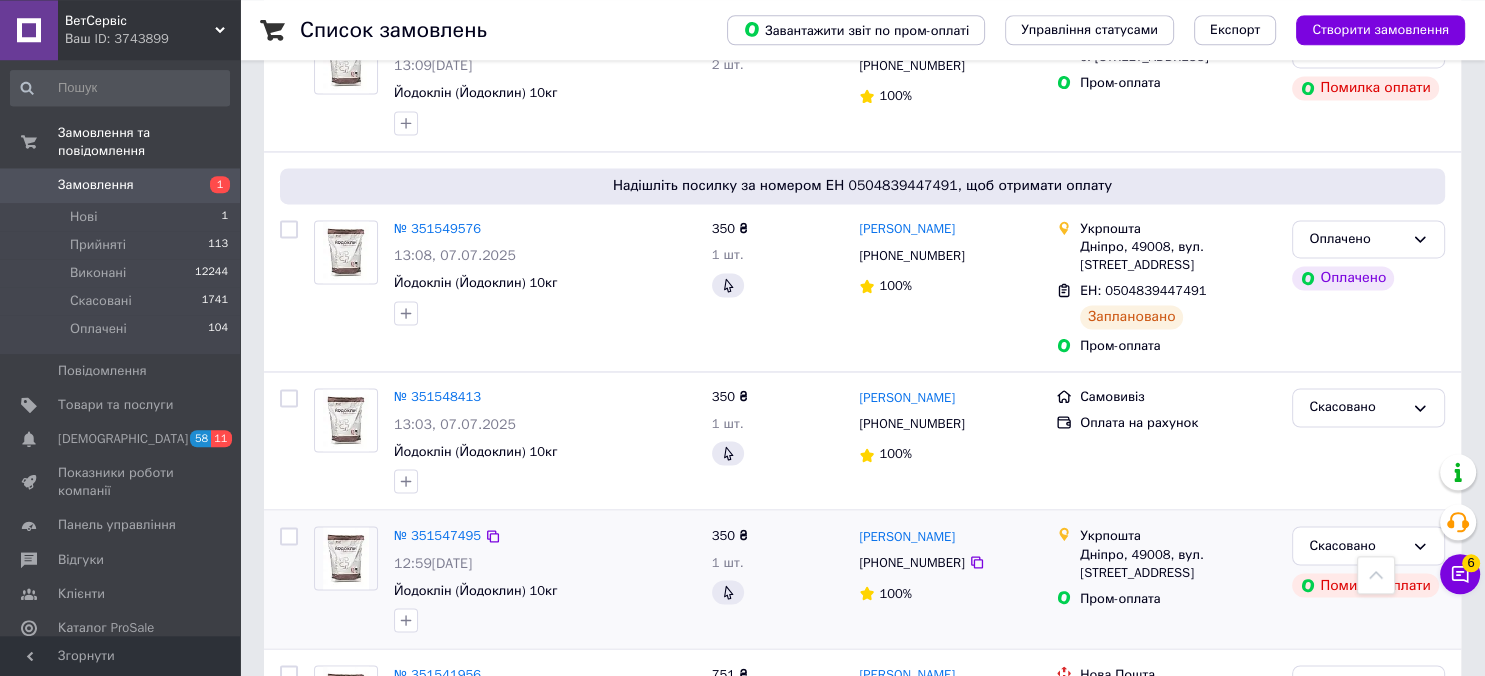 scroll, scrollTop: 3196, scrollLeft: 0, axis: vertical 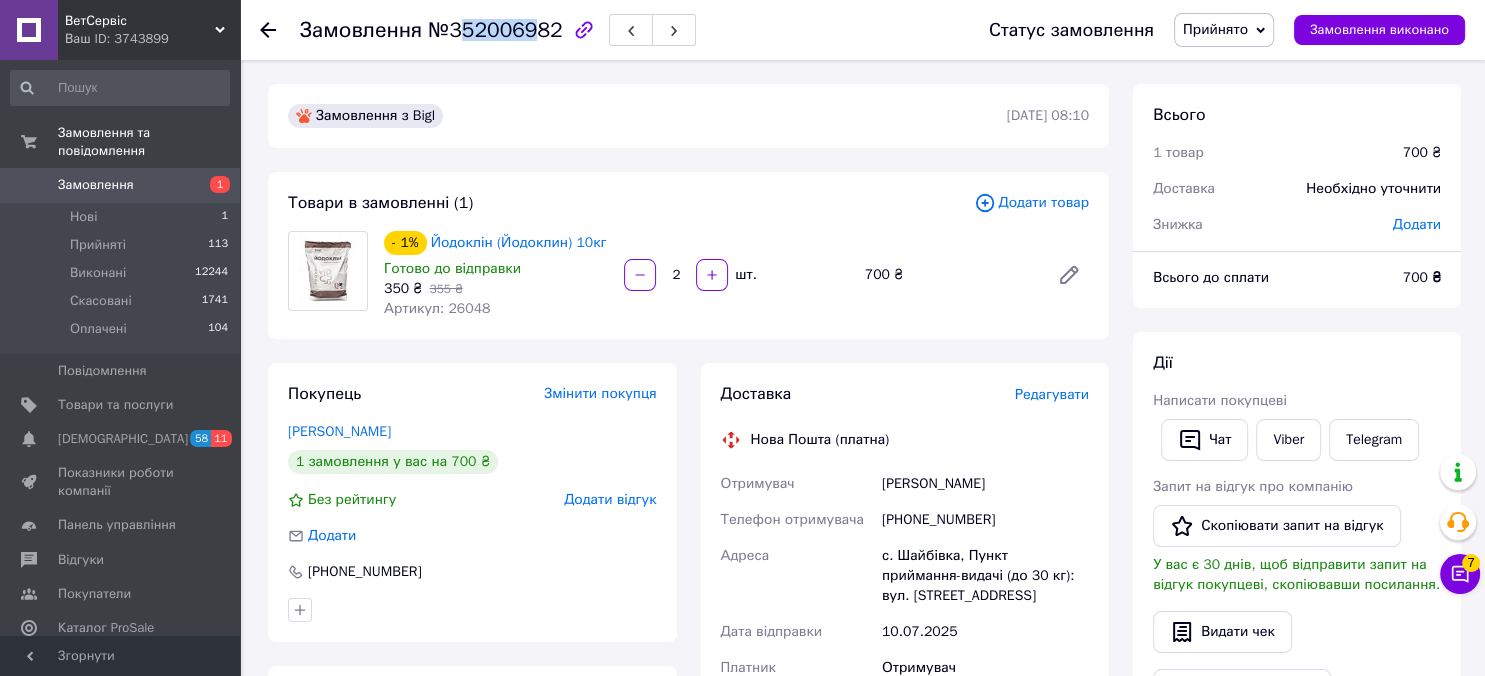 drag, startPoint x: 453, startPoint y: 34, endPoint x: 526, endPoint y: 31, distance: 73.061615 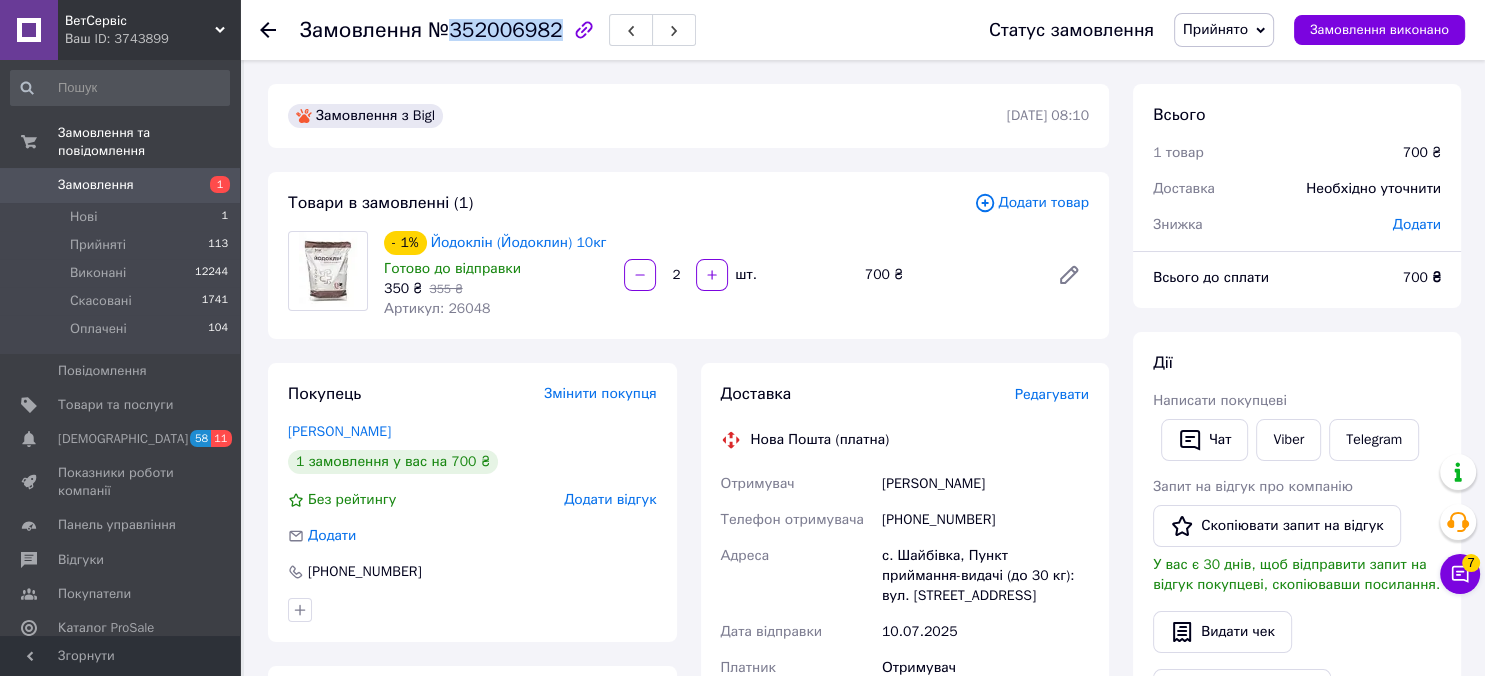 drag, startPoint x: 448, startPoint y: 33, endPoint x: 543, endPoint y: 34, distance: 95.005264 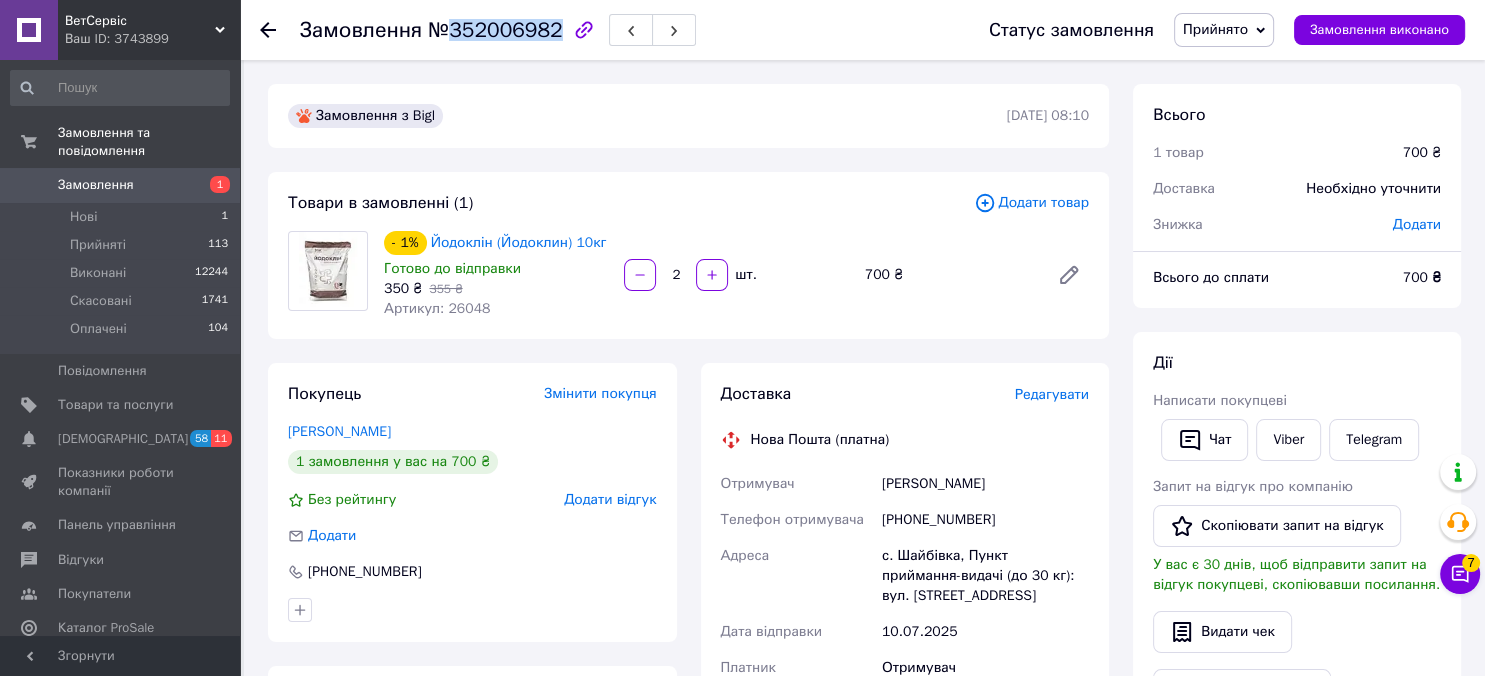 click on "№352006982" at bounding box center (495, 30) 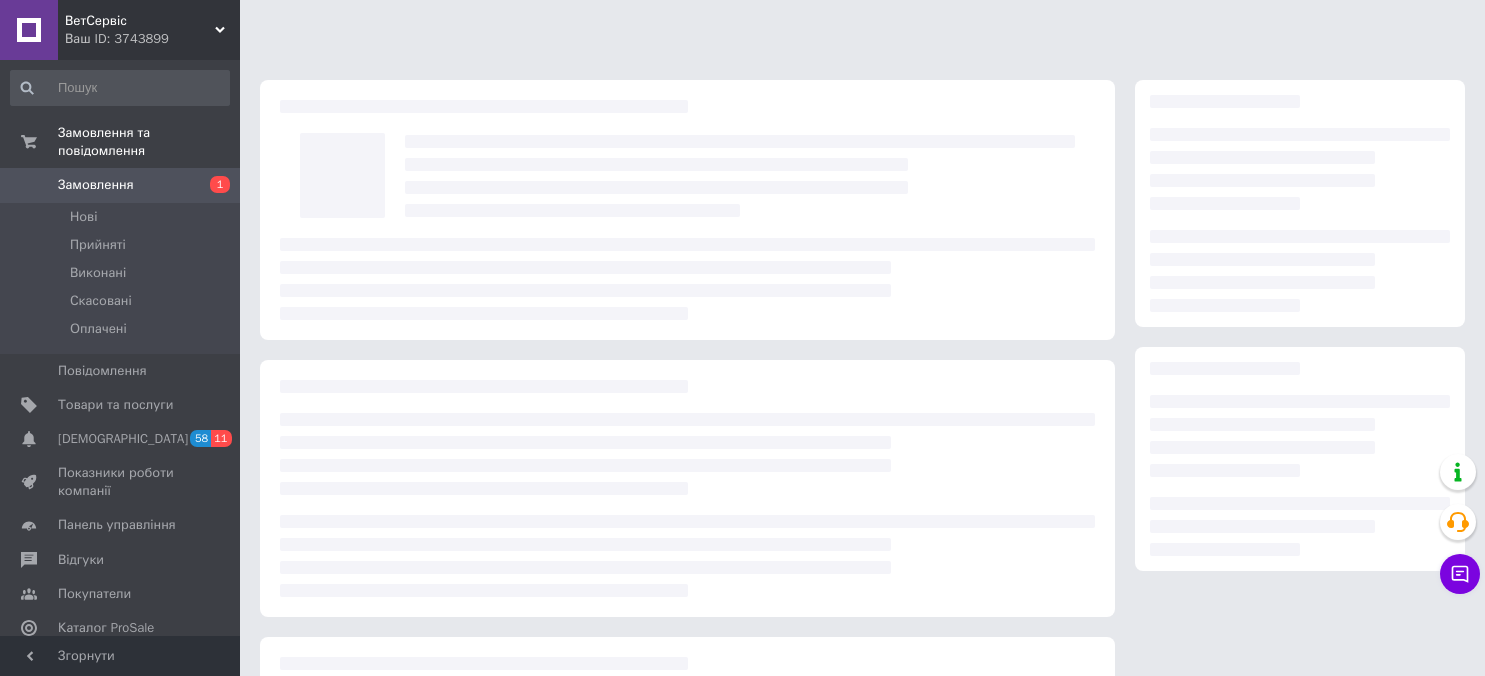 scroll, scrollTop: 0, scrollLeft: 0, axis: both 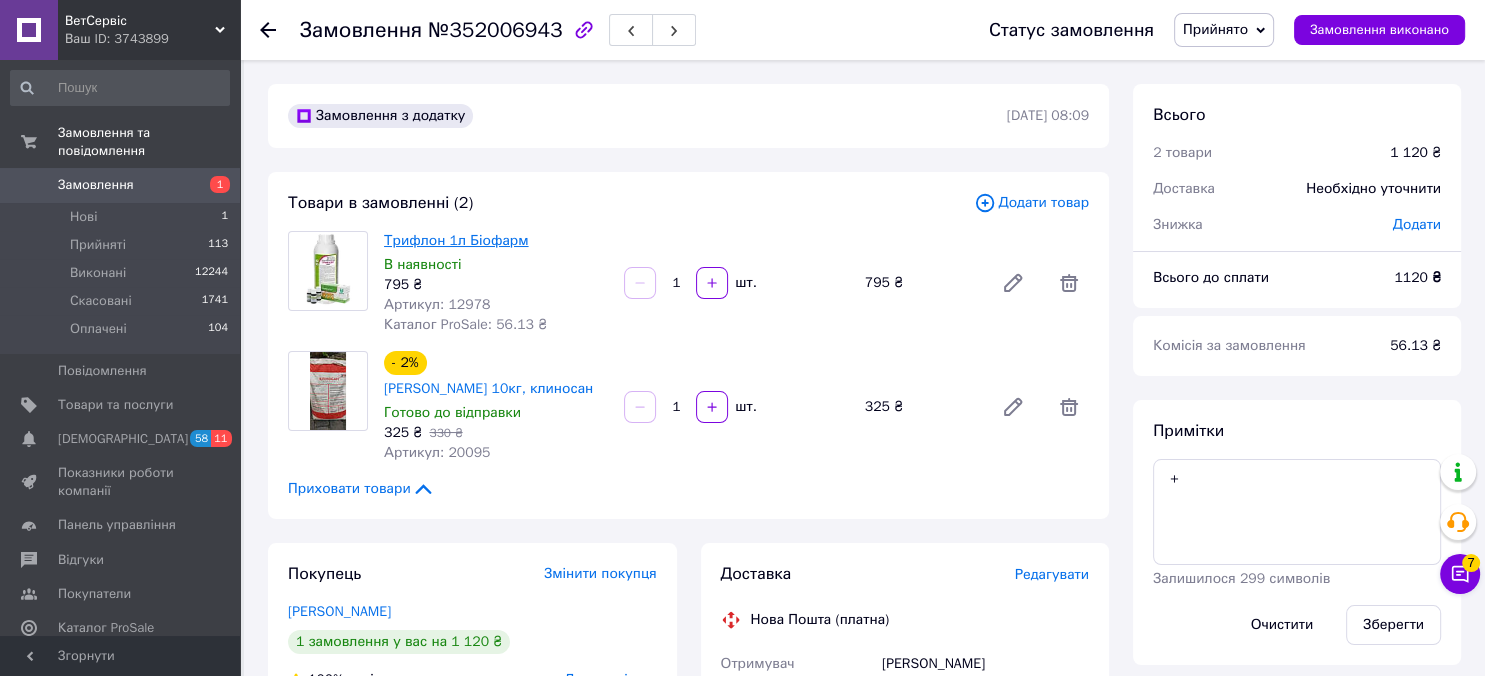 click on "Трифлон 1л Біофарм" at bounding box center (456, 240) 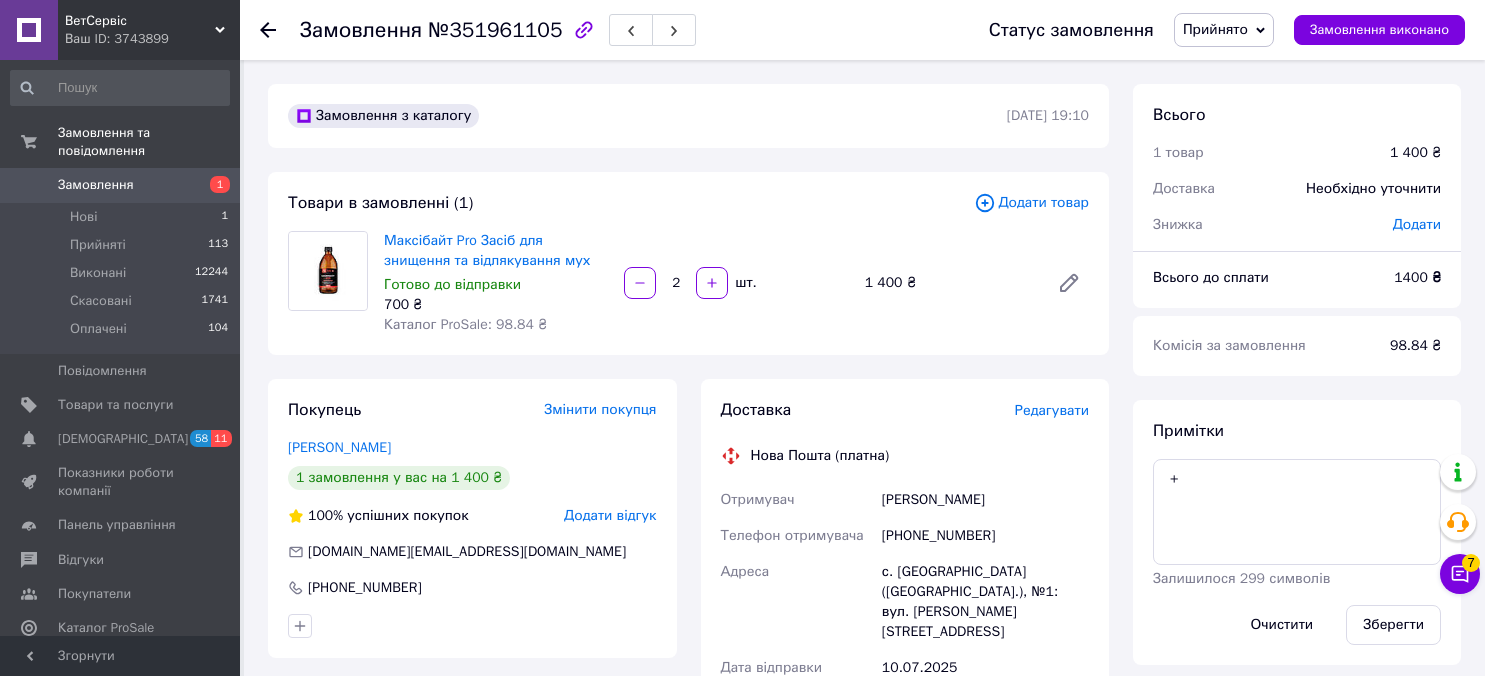 scroll, scrollTop: 0, scrollLeft: 0, axis: both 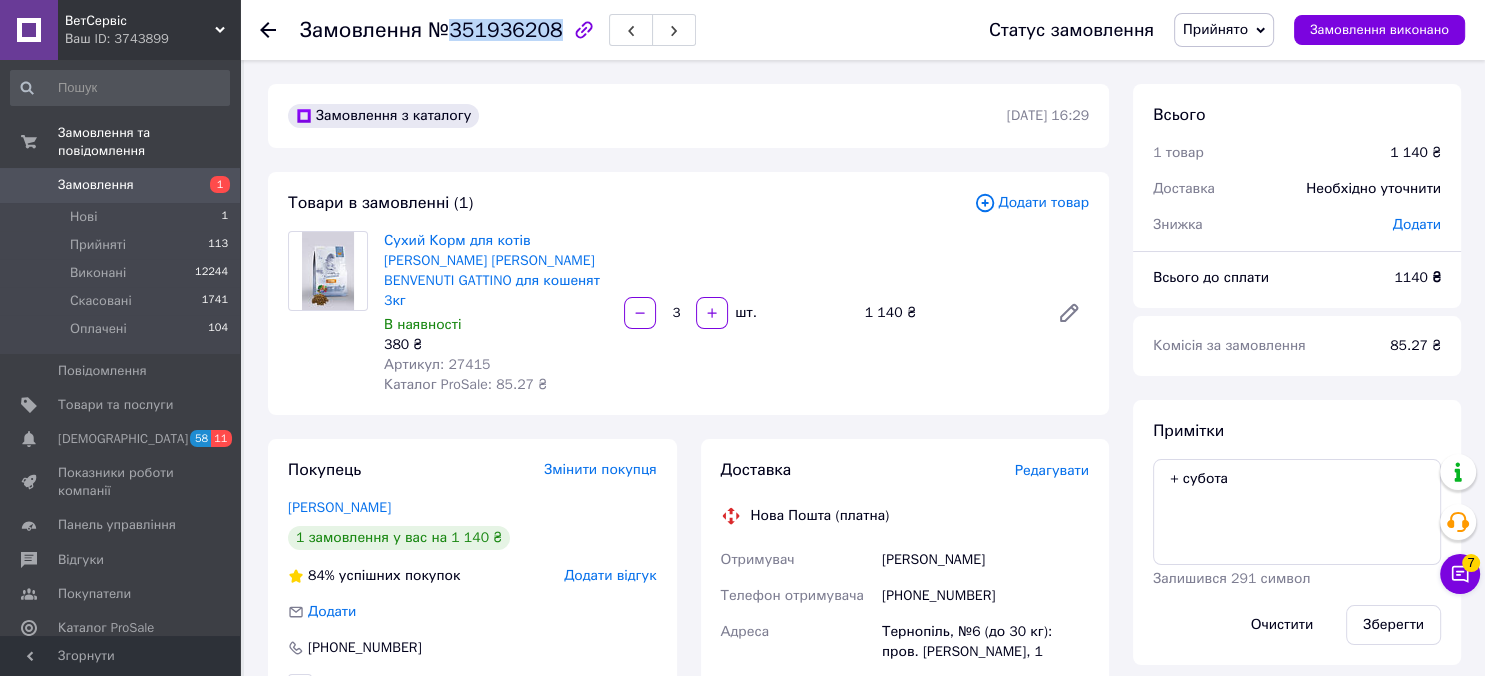 drag, startPoint x: 446, startPoint y: 35, endPoint x: 547, endPoint y: 38, distance: 101.04455 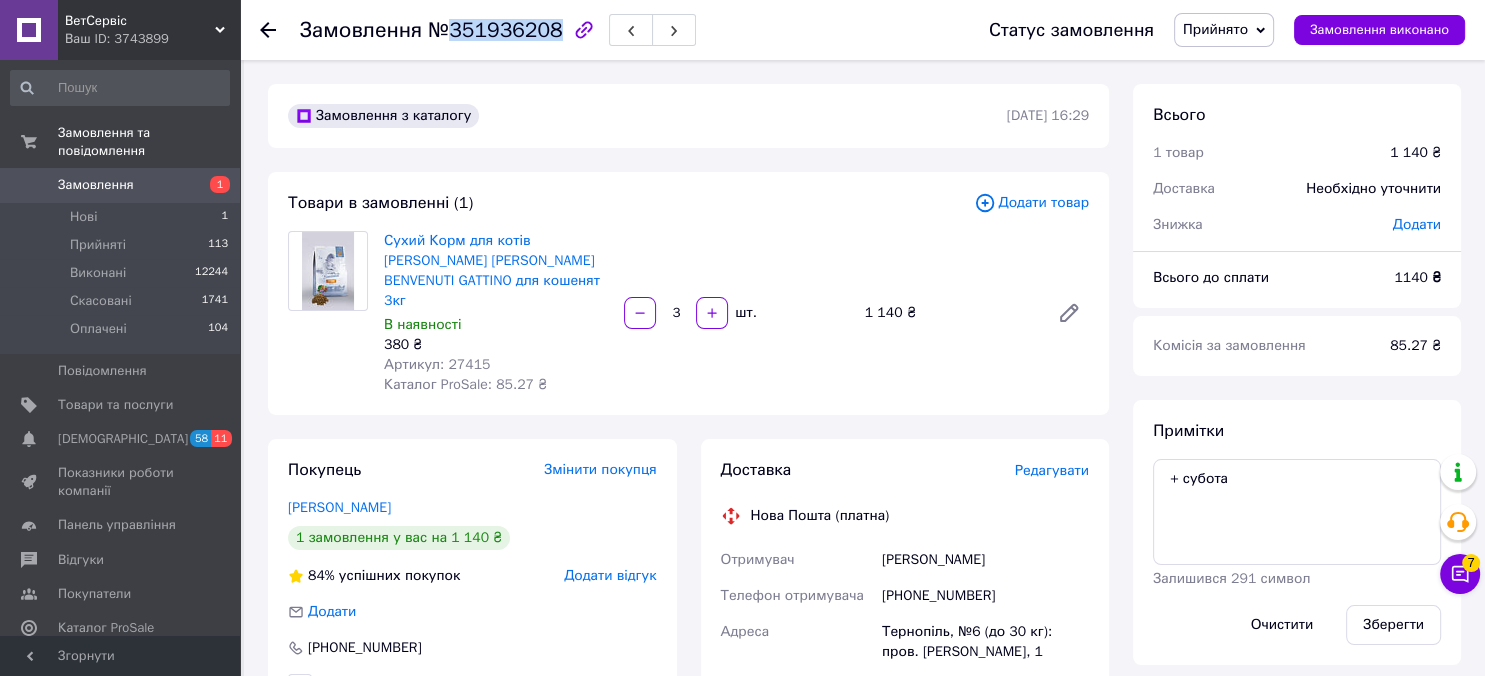 click on "№351936208" at bounding box center (495, 30) 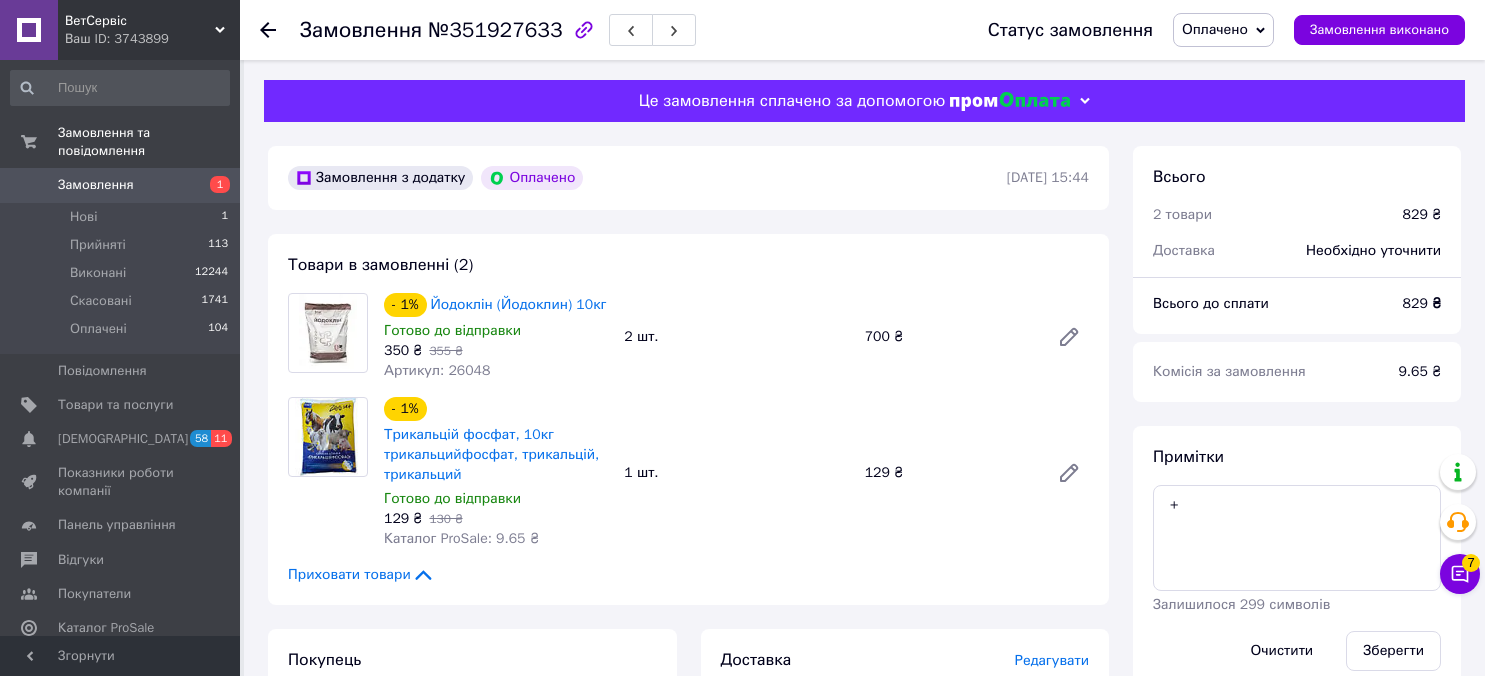 scroll, scrollTop: 0, scrollLeft: 0, axis: both 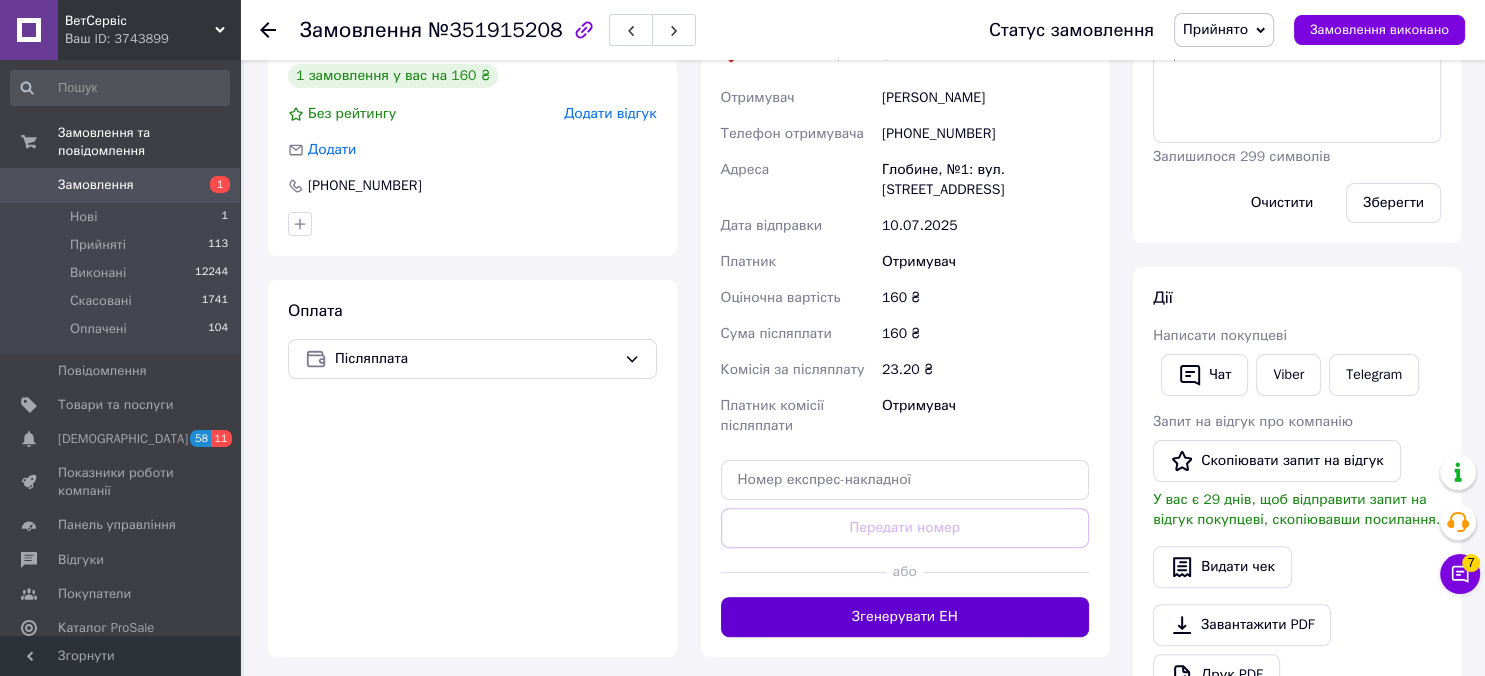 click on "Згенерувати ЕН" at bounding box center [905, 617] 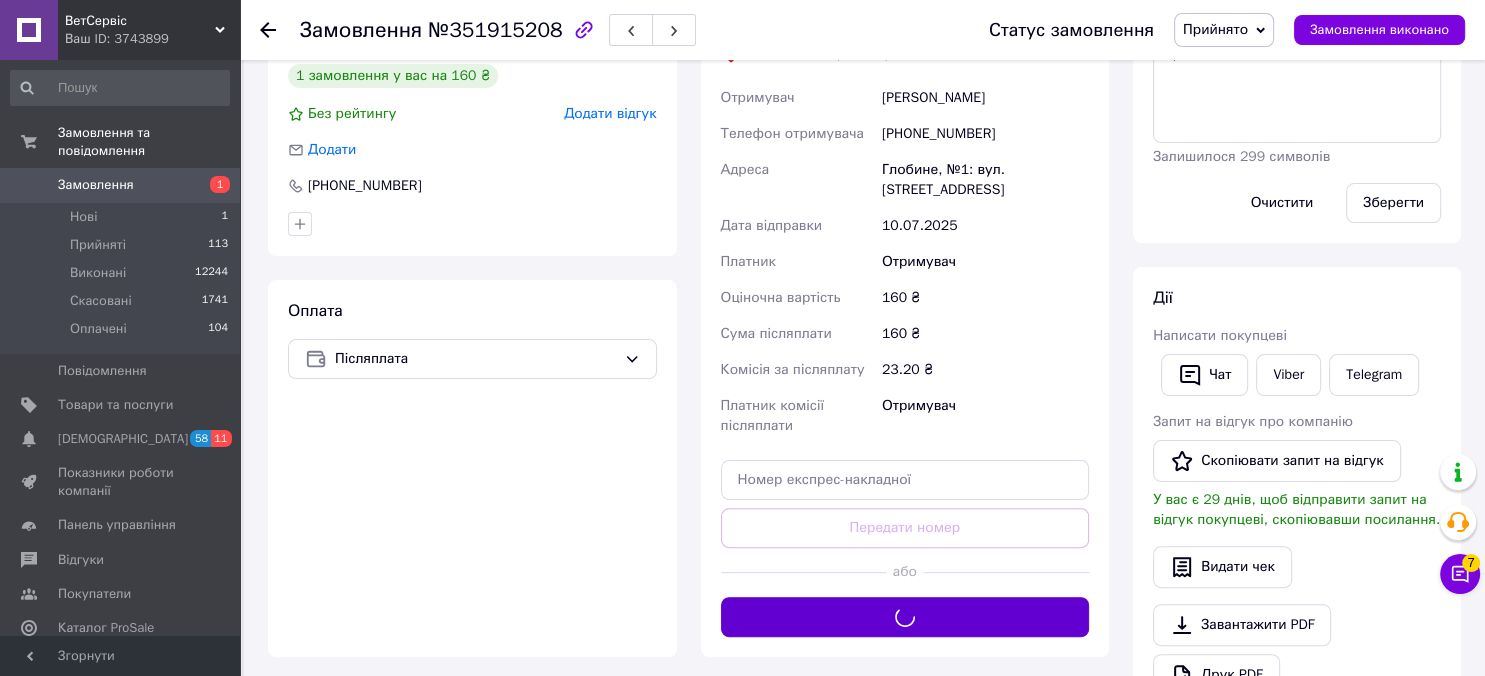 scroll, scrollTop: 0, scrollLeft: 0, axis: both 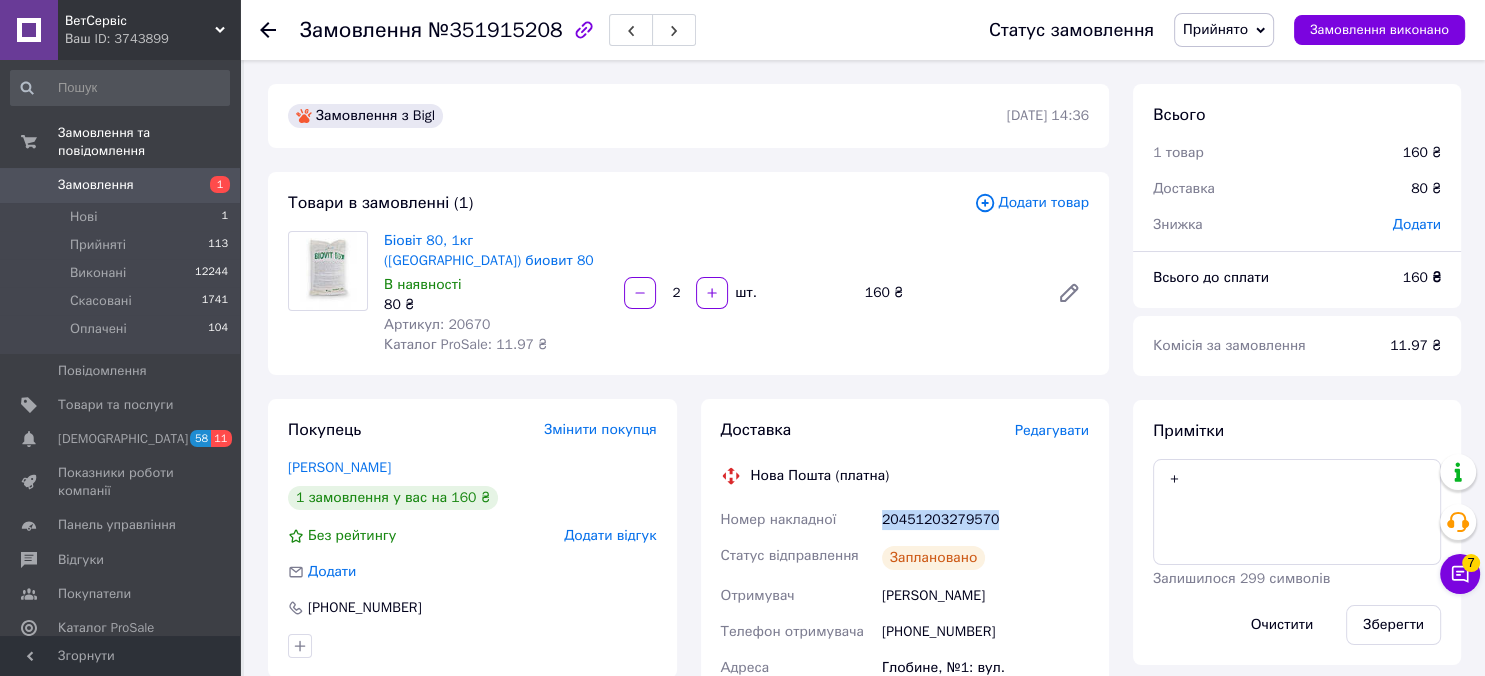 drag, startPoint x: 1000, startPoint y: 502, endPoint x: 881, endPoint y: 509, distance: 119.2057 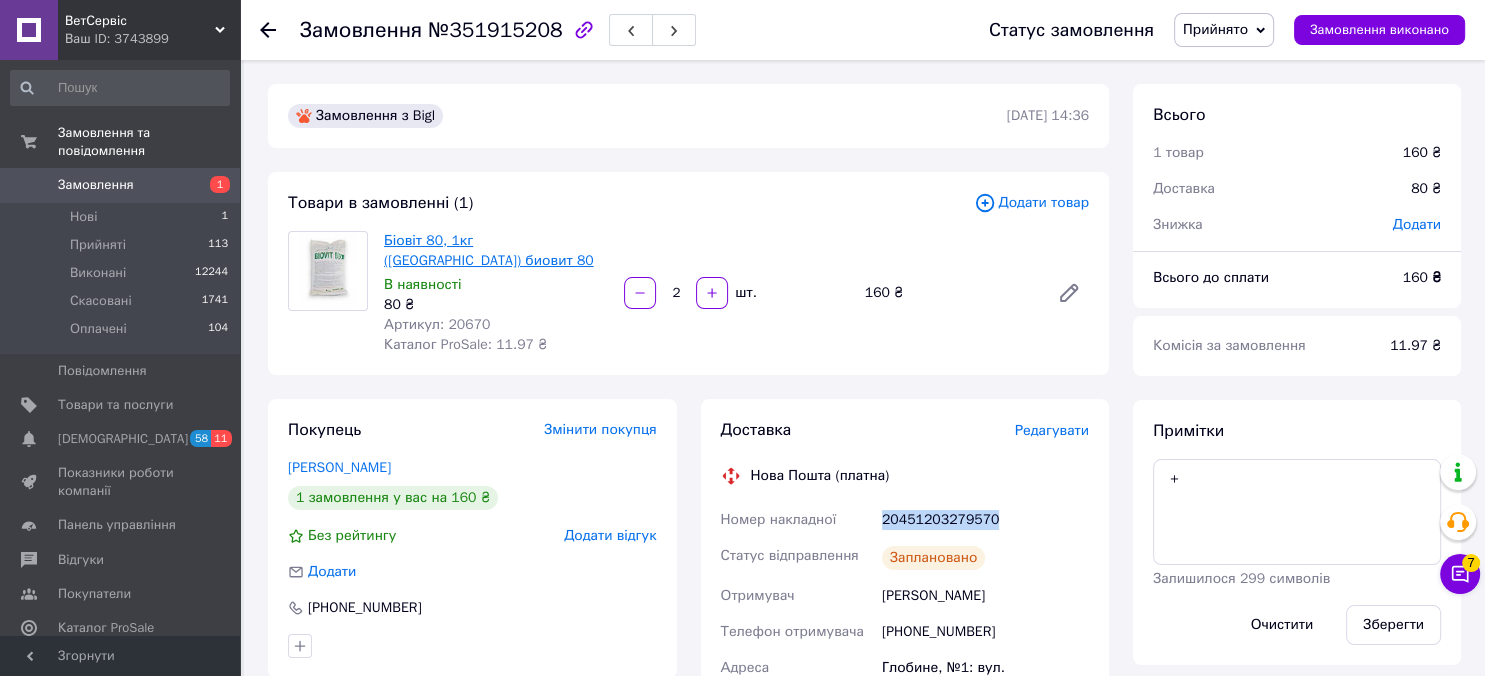 click on "Біовіт 80,  1кг (Польша) биовит 80" at bounding box center (489, 250) 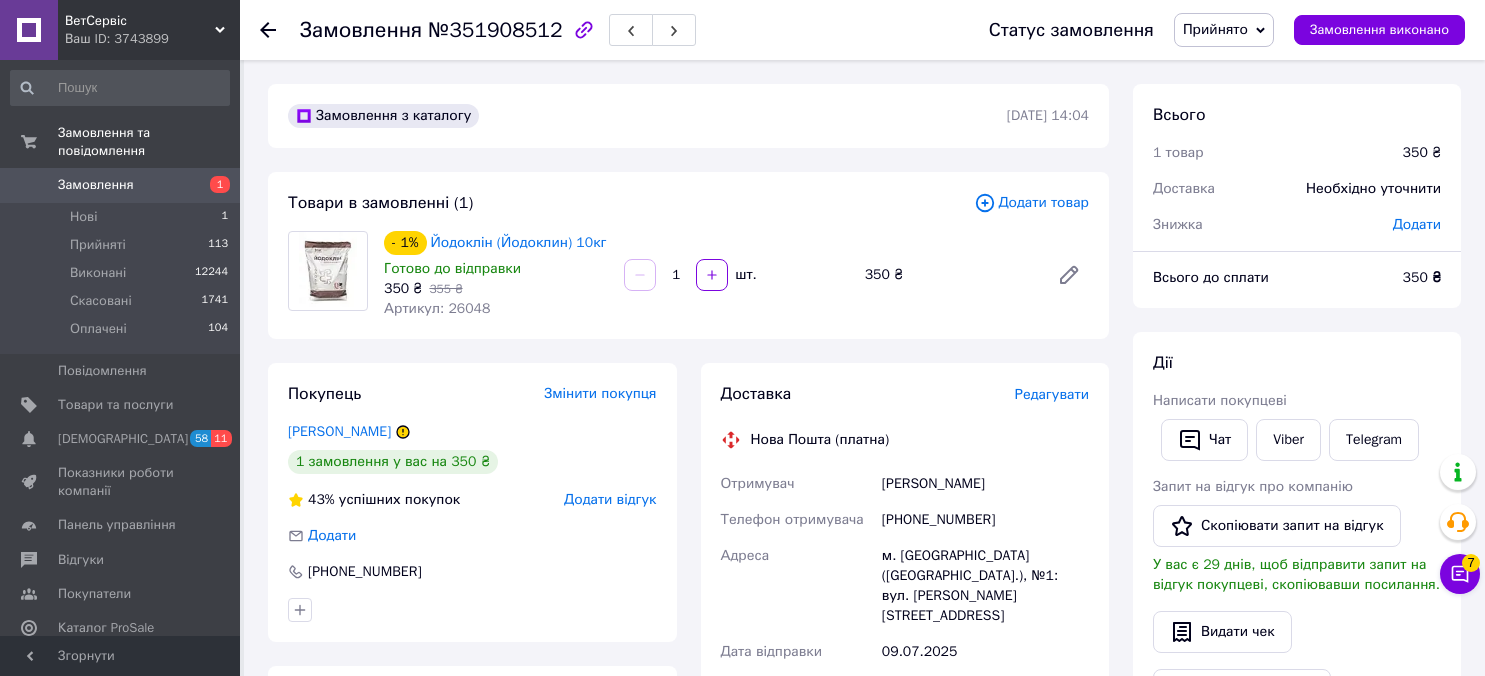 scroll, scrollTop: 0, scrollLeft: 0, axis: both 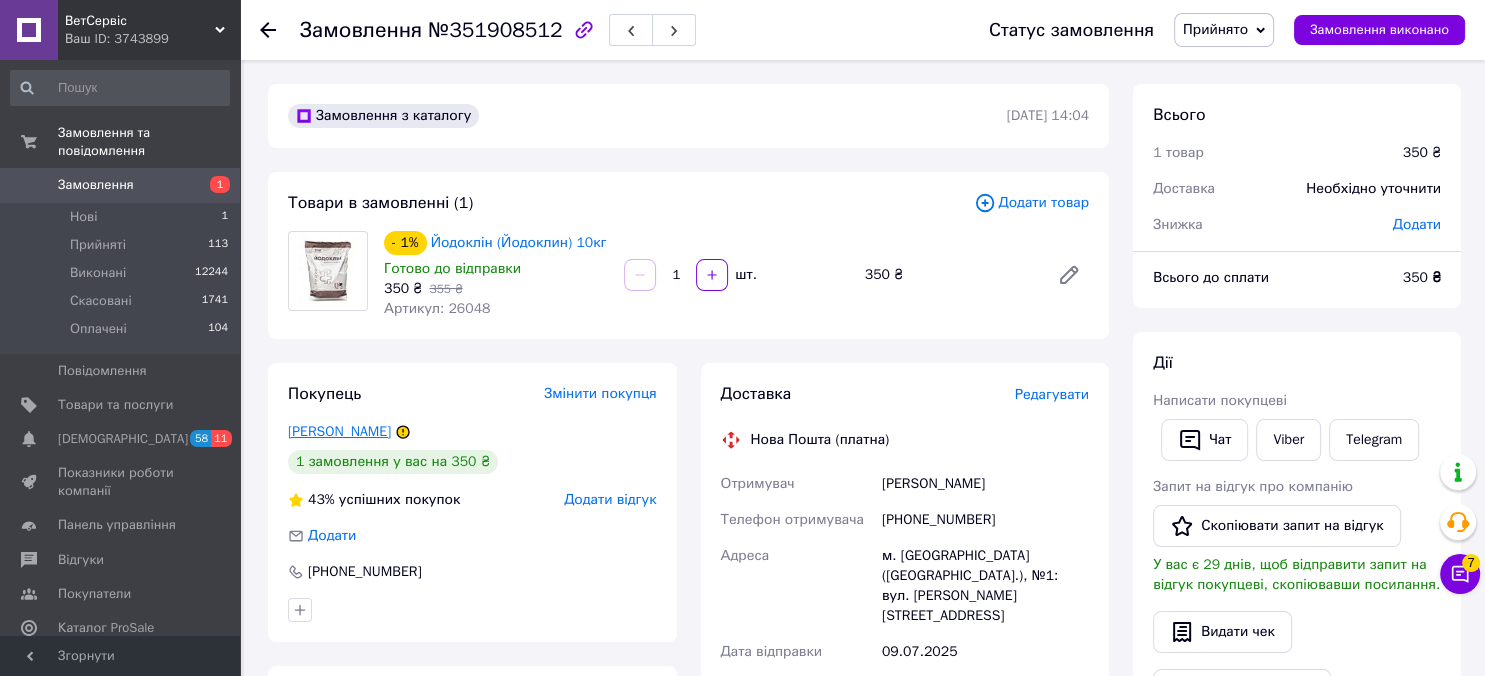 click on "[PERSON_NAME]" at bounding box center (339, 431) 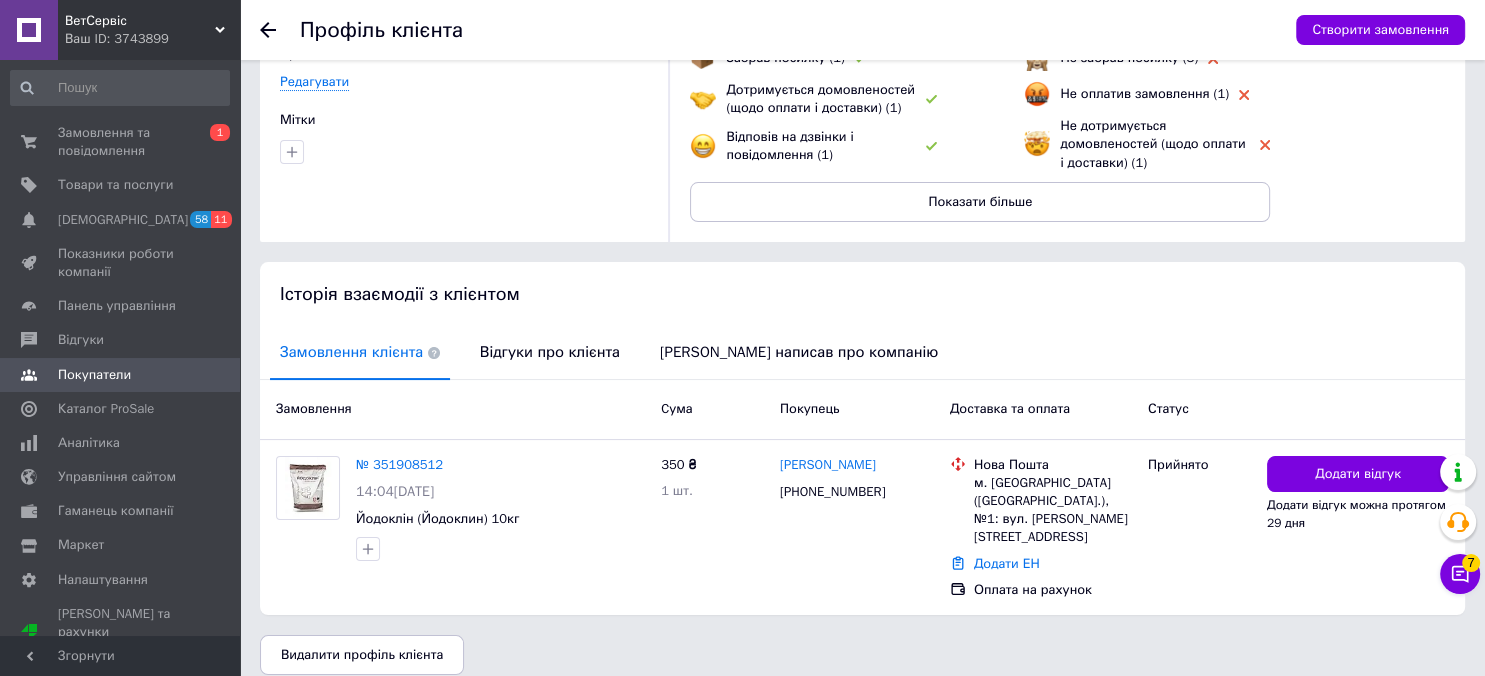 scroll, scrollTop: 0, scrollLeft: 0, axis: both 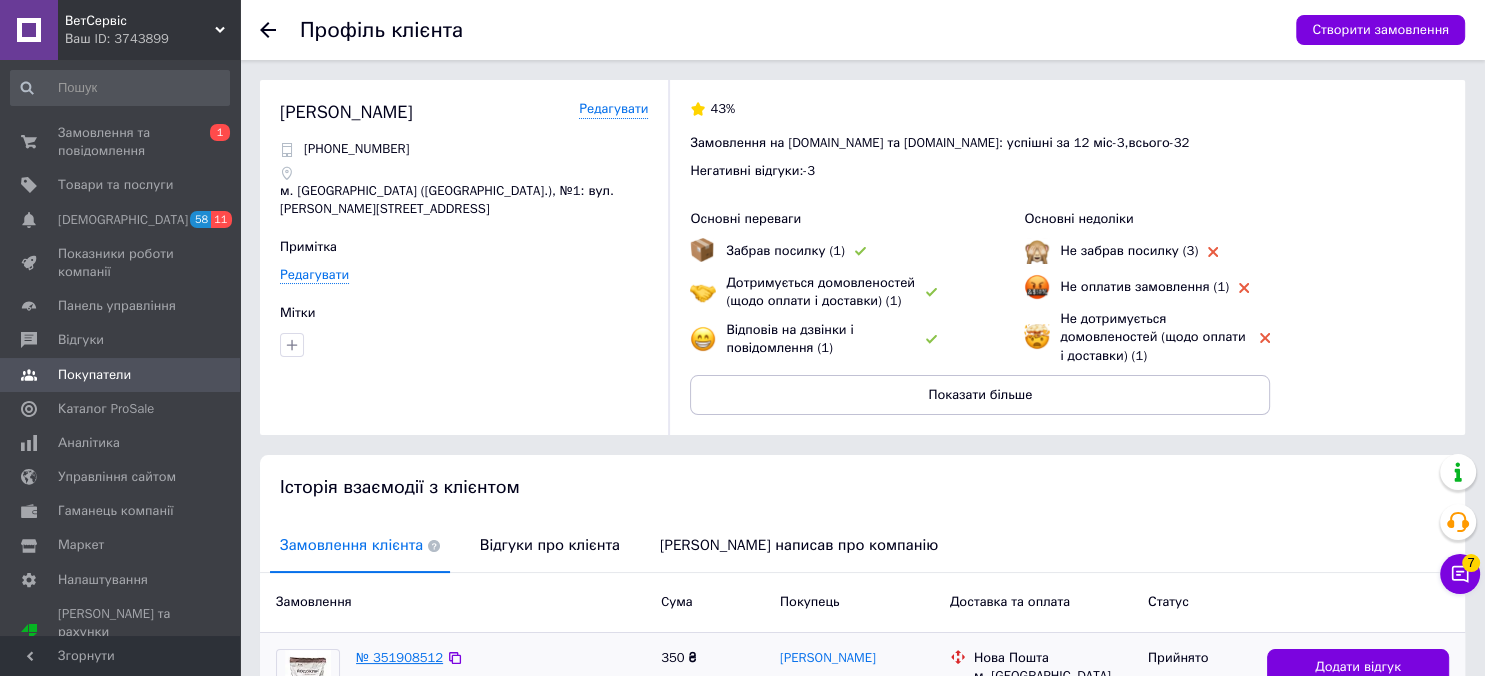 click on "№ 351908512" at bounding box center [399, 657] 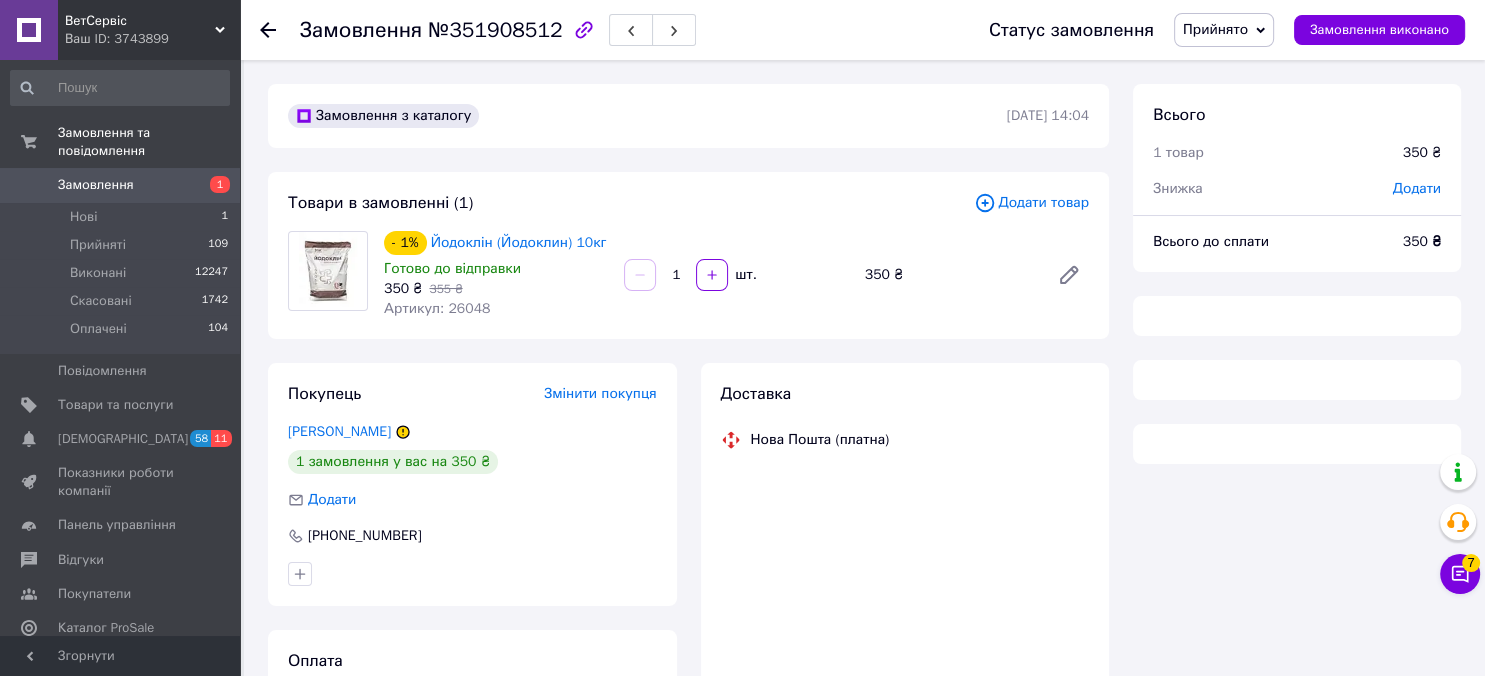 click on "Прийнято" at bounding box center [1224, 30] 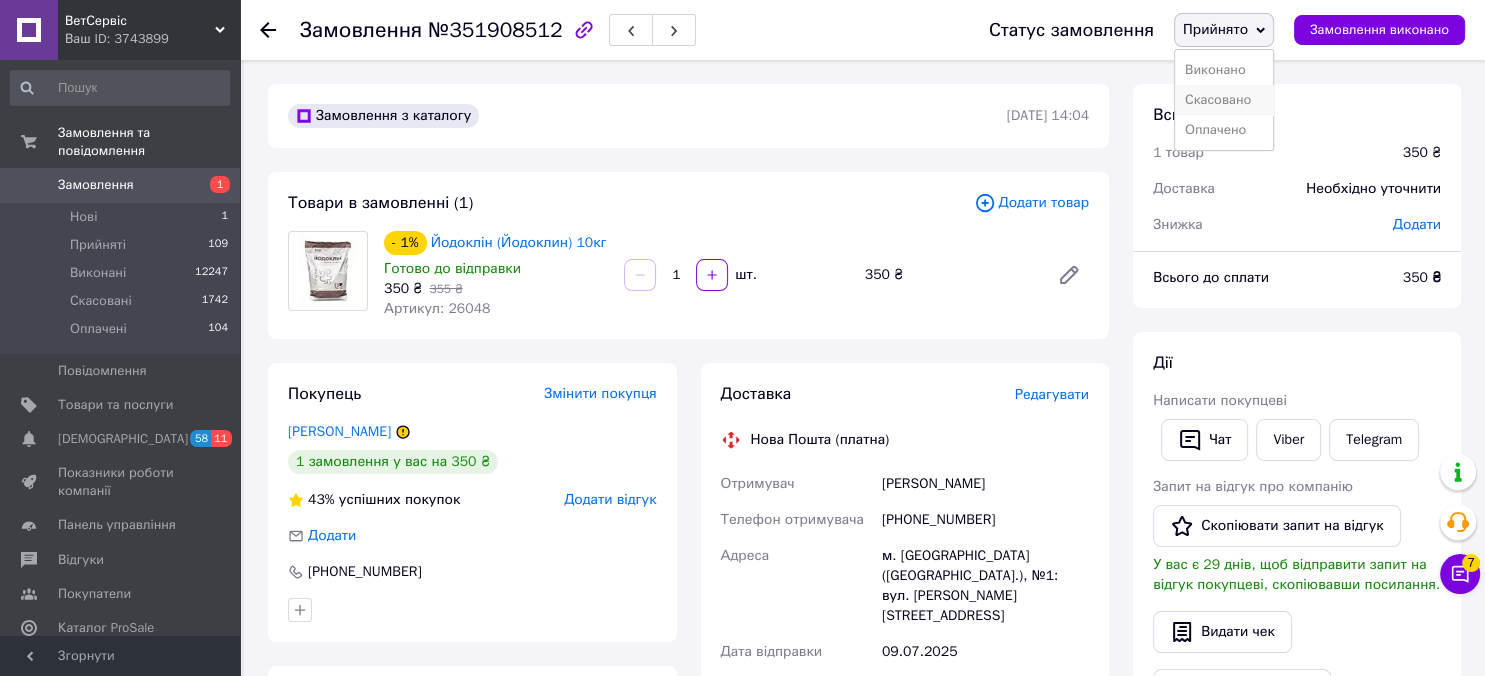 click on "Скасовано" at bounding box center (1224, 100) 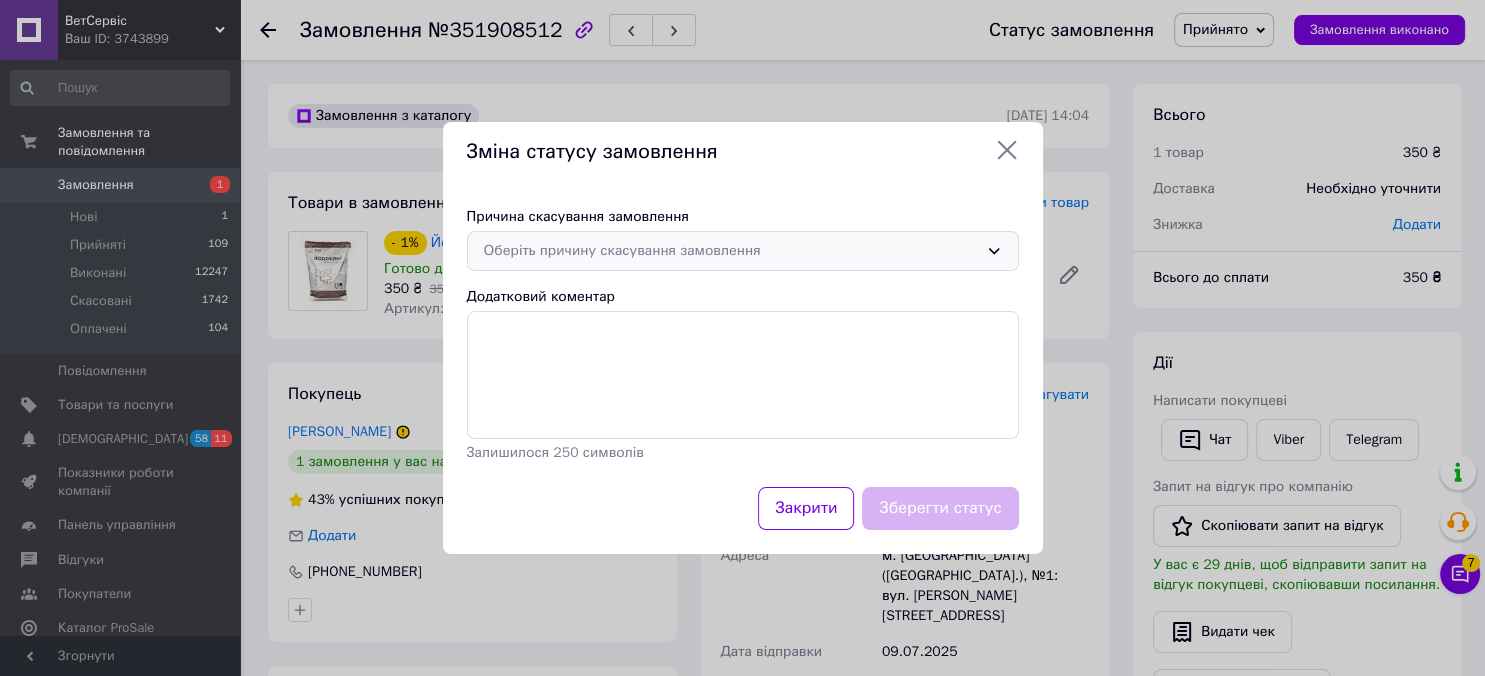 click on "Оберіть причину скасування замовлення" at bounding box center [743, 251] 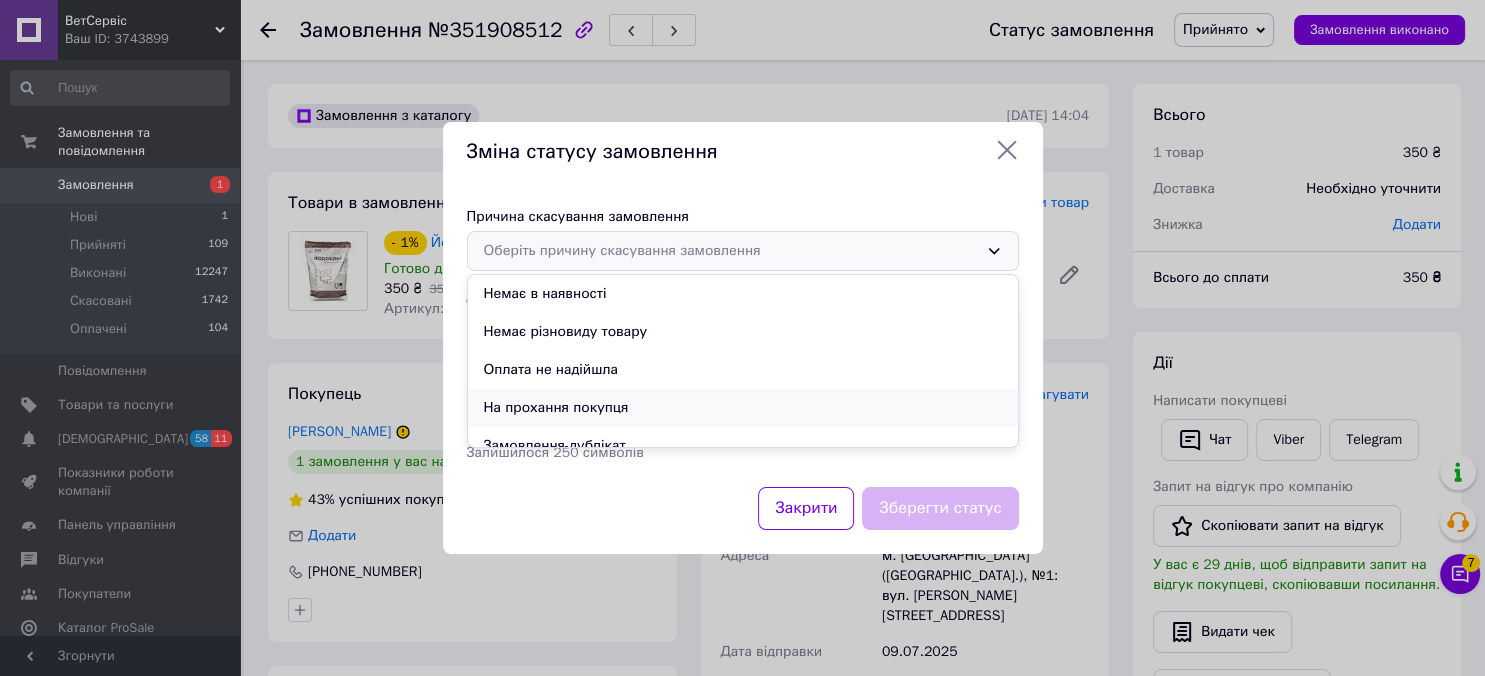 click on "На прохання покупця" at bounding box center [743, 408] 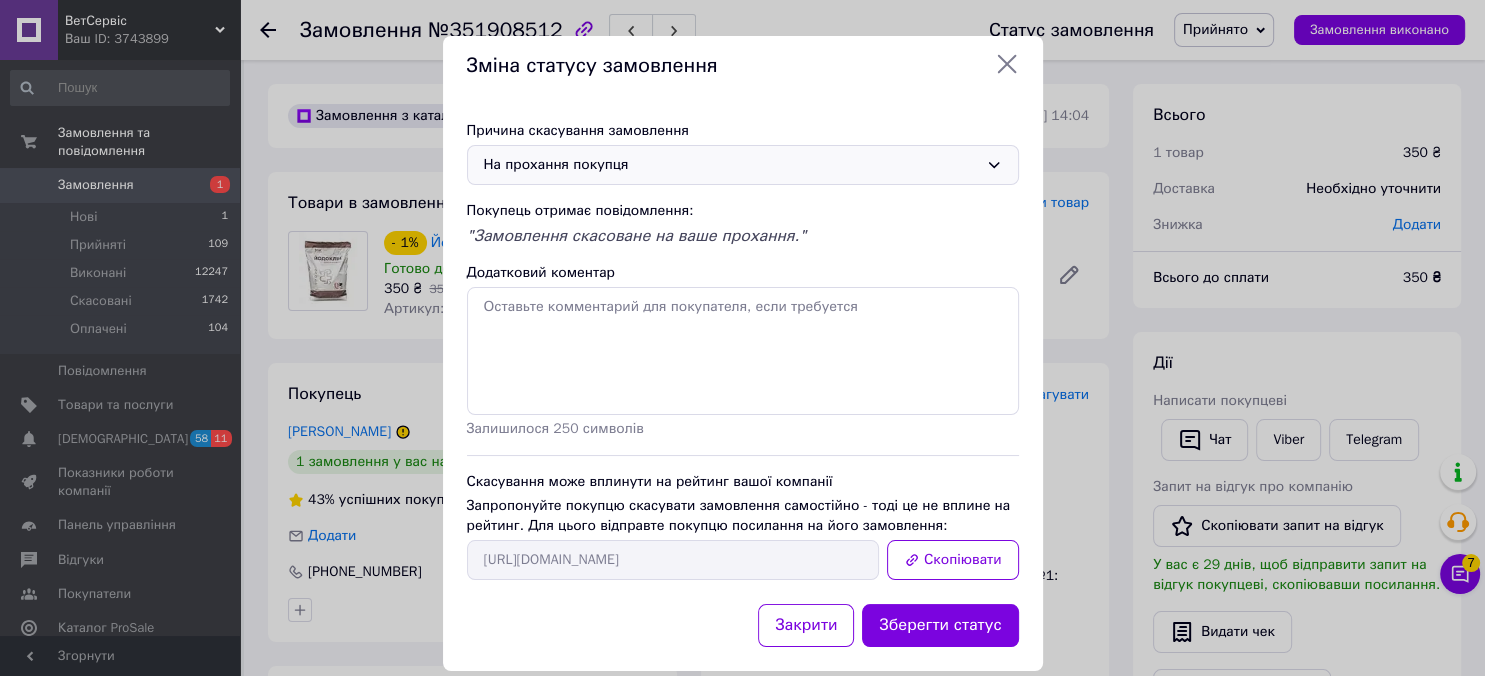 click on "На прохання покупця" at bounding box center (731, 165) 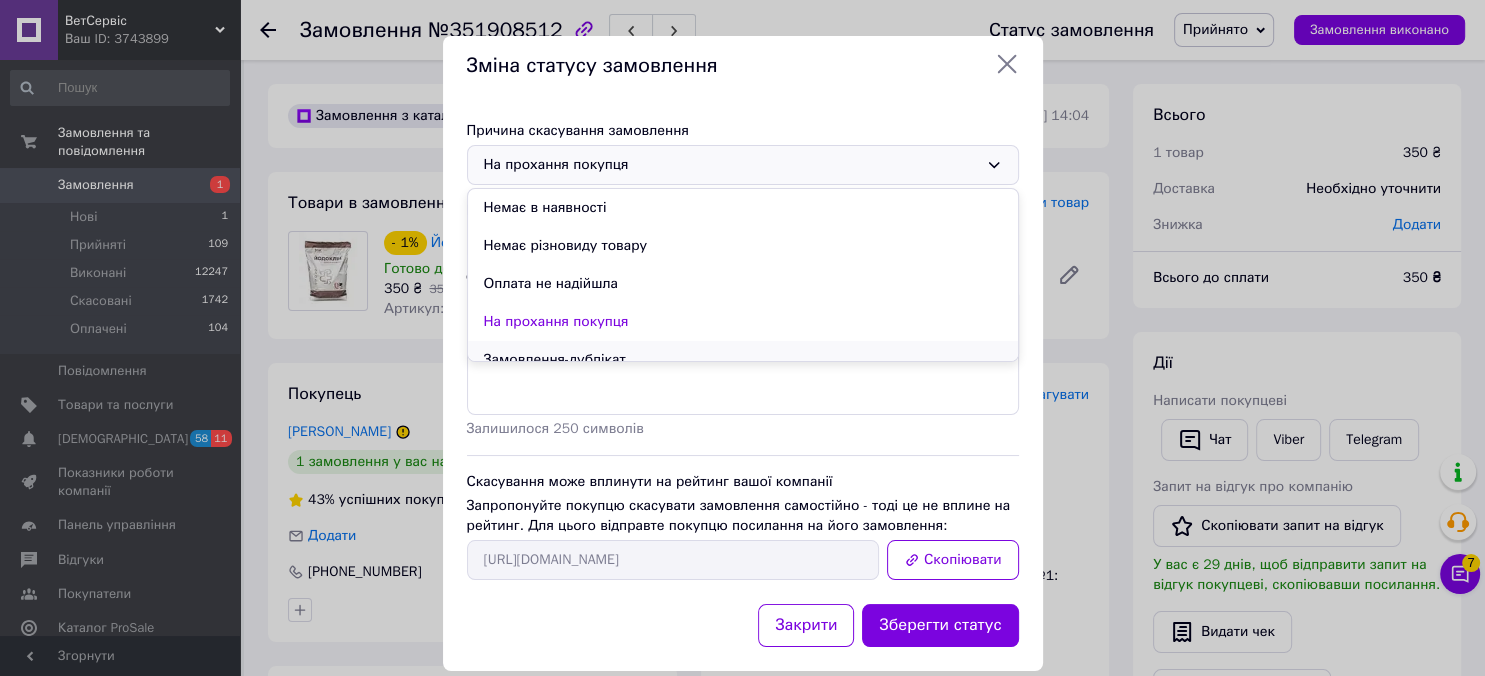 scroll, scrollTop: 94, scrollLeft: 0, axis: vertical 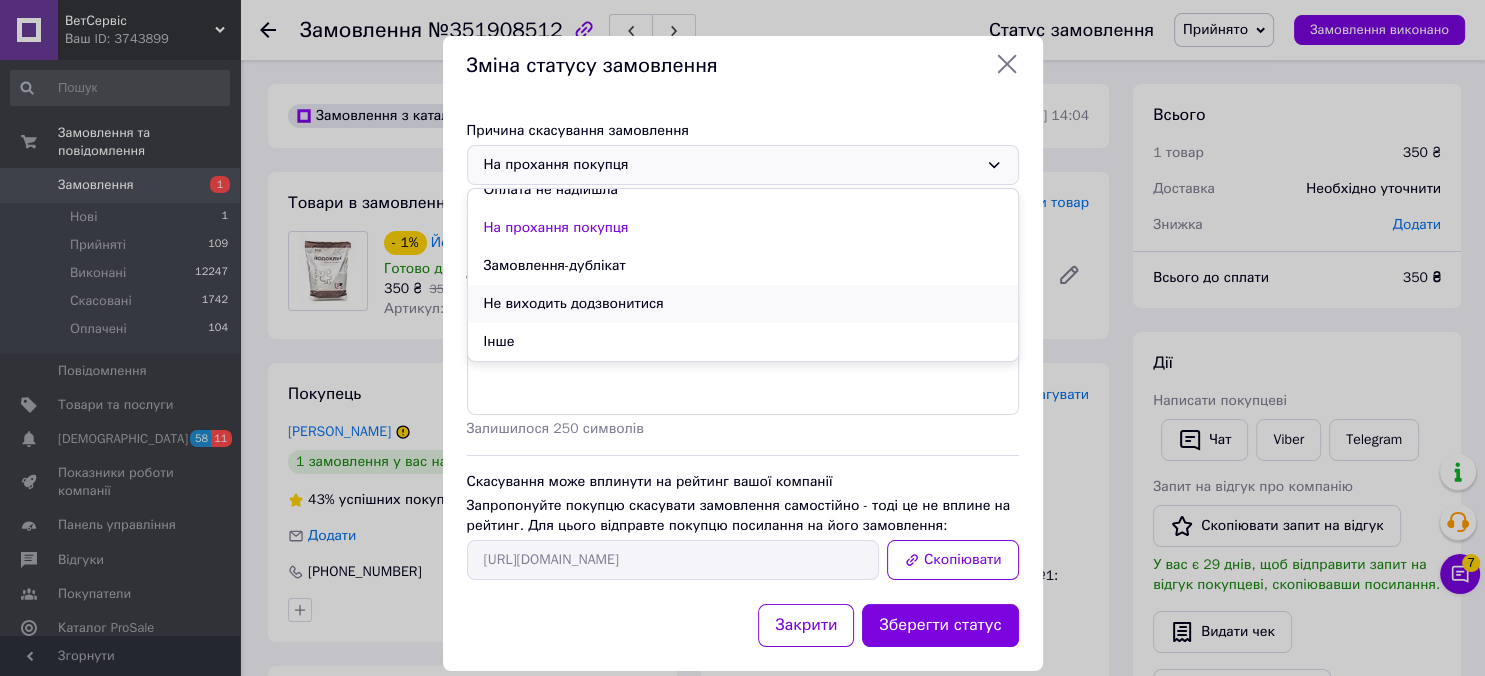 click on "Не виходить додзвонитися" at bounding box center (743, 304) 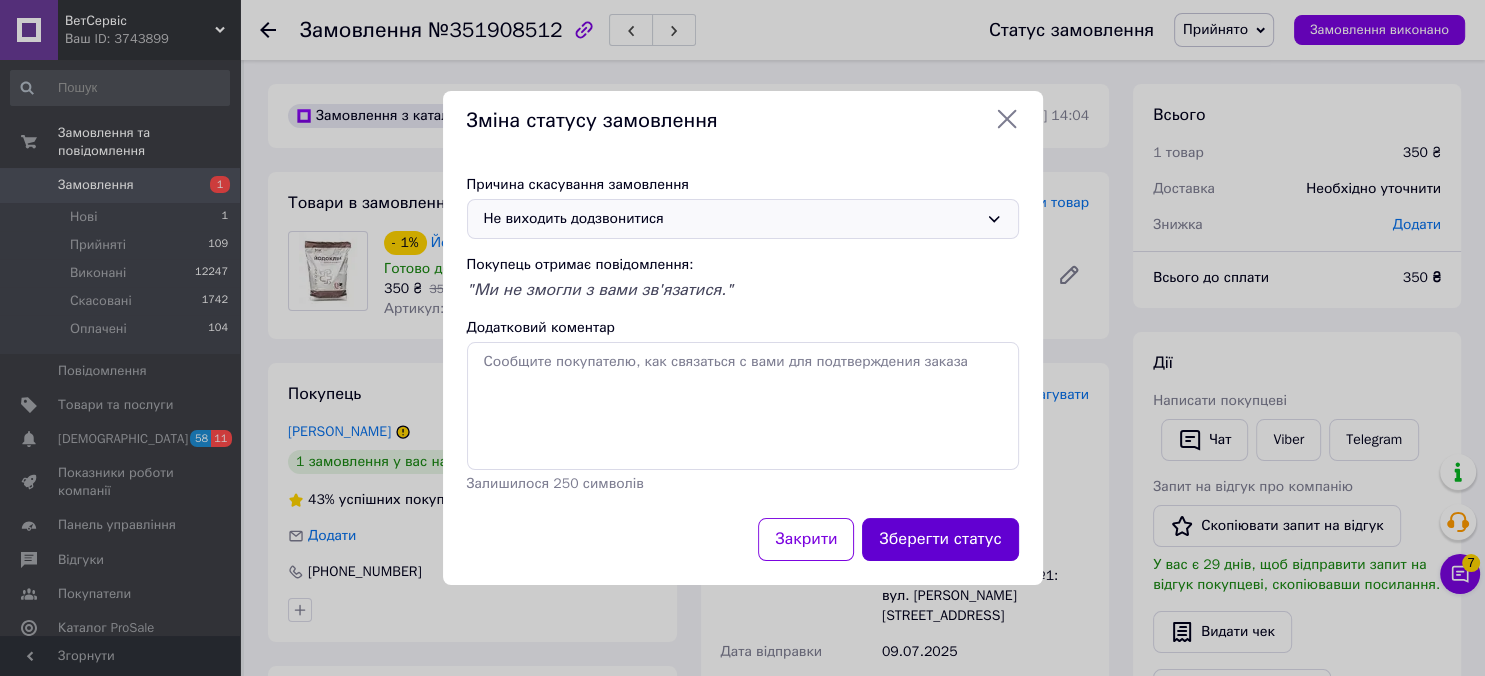 click on "Зберегти статус" at bounding box center [940, 539] 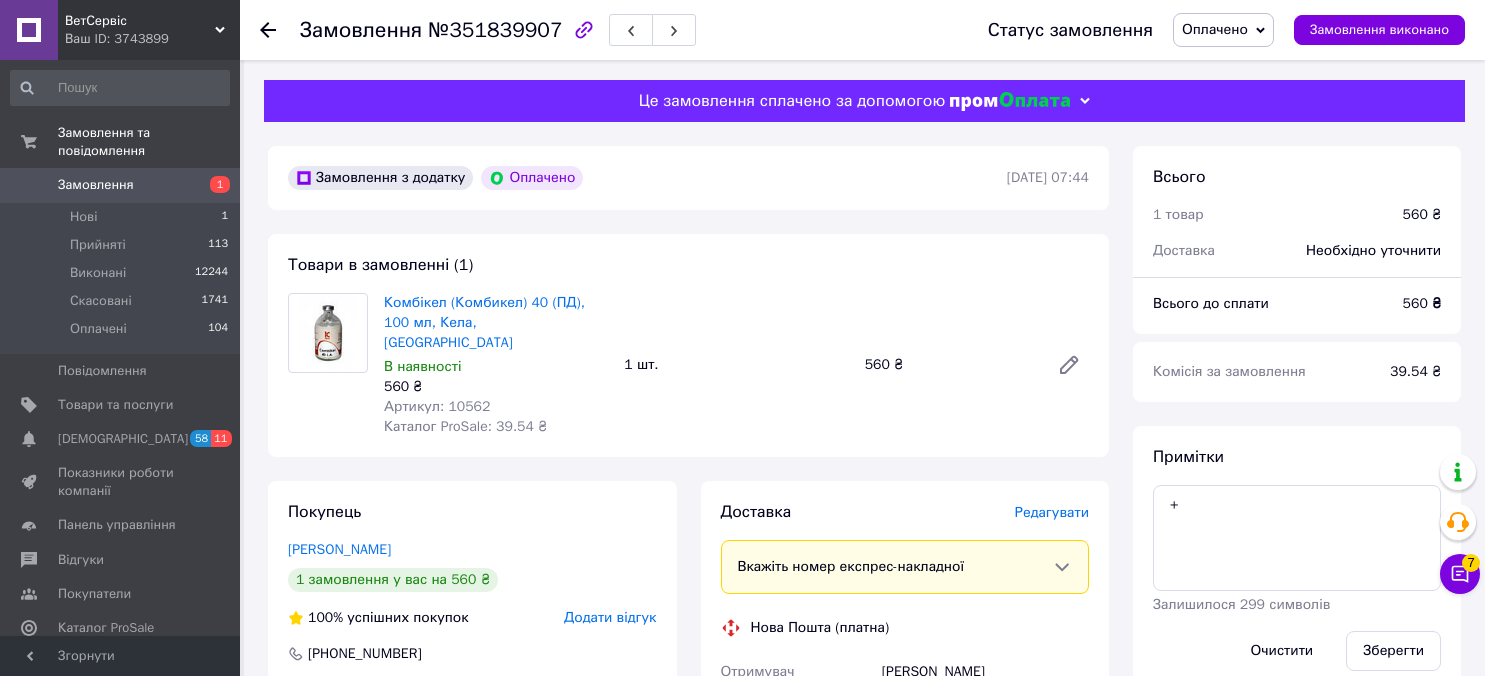 scroll, scrollTop: 0, scrollLeft: 0, axis: both 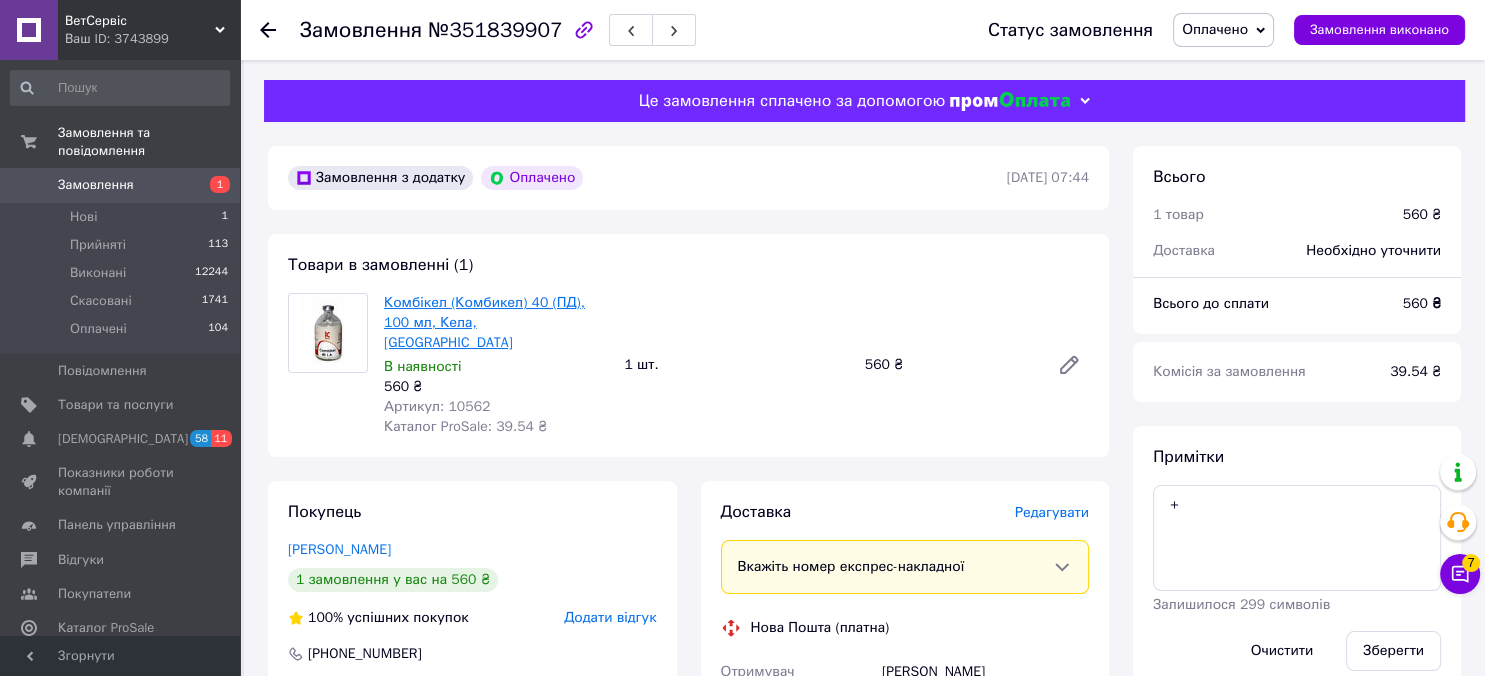 click on "Комбікел (Комбикел) 40  (ПД), 100 мл, Кела, Бельгія" at bounding box center (484, 322) 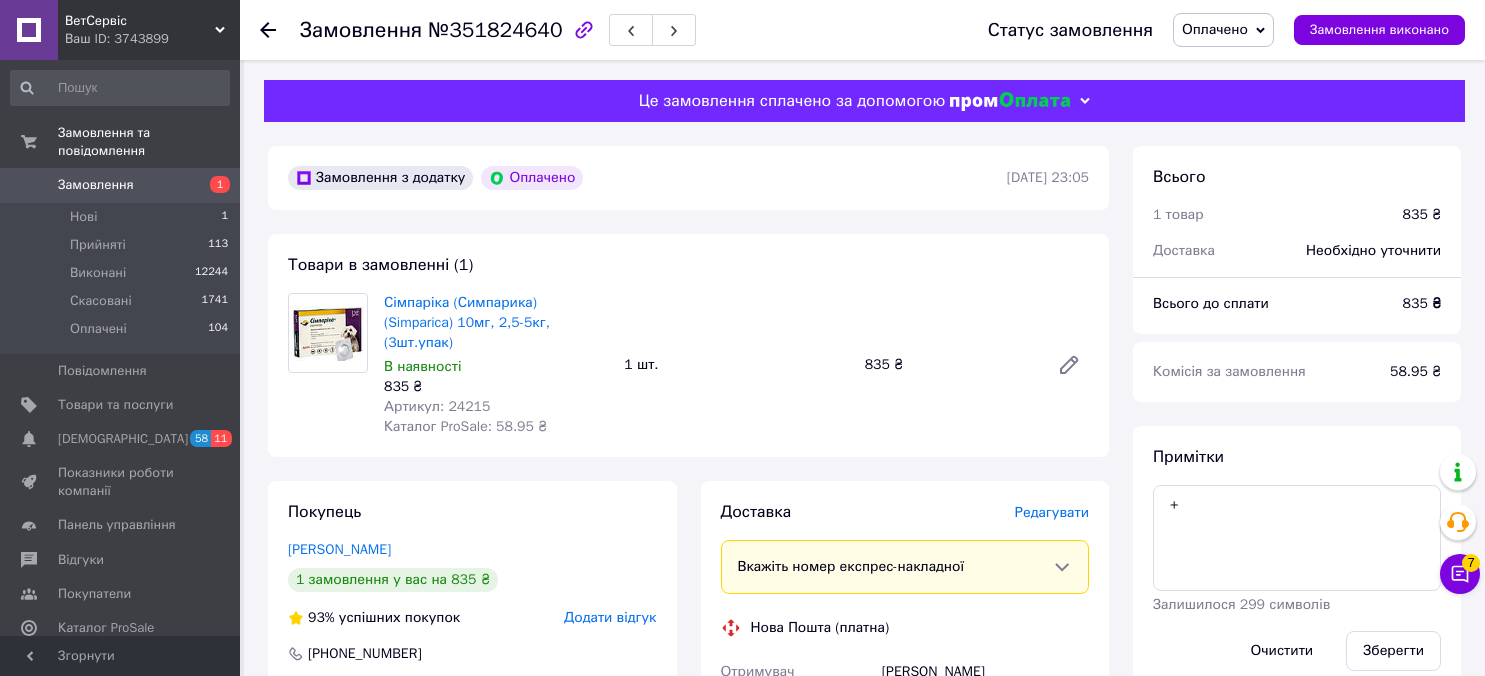 scroll, scrollTop: 0, scrollLeft: 0, axis: both 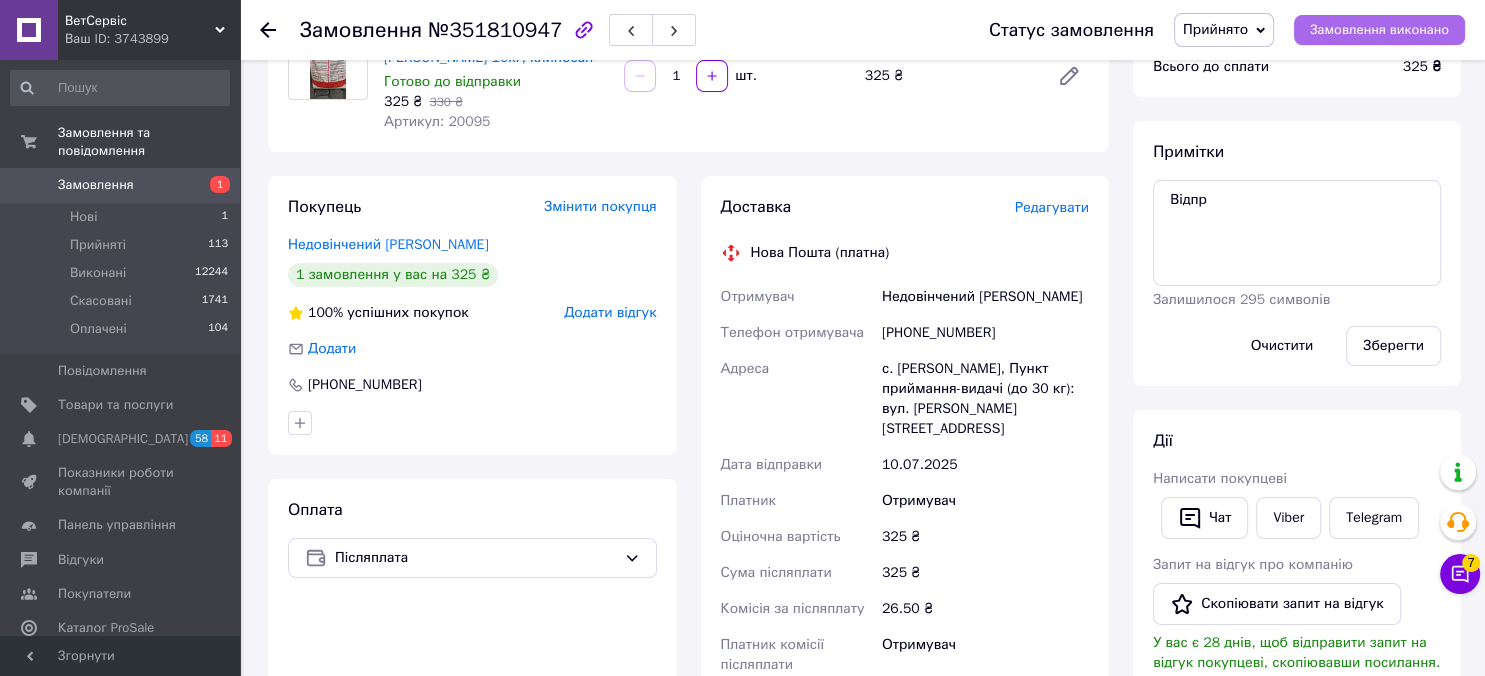 click on "Замовлення виконано" at bounding box center [1379, 30] 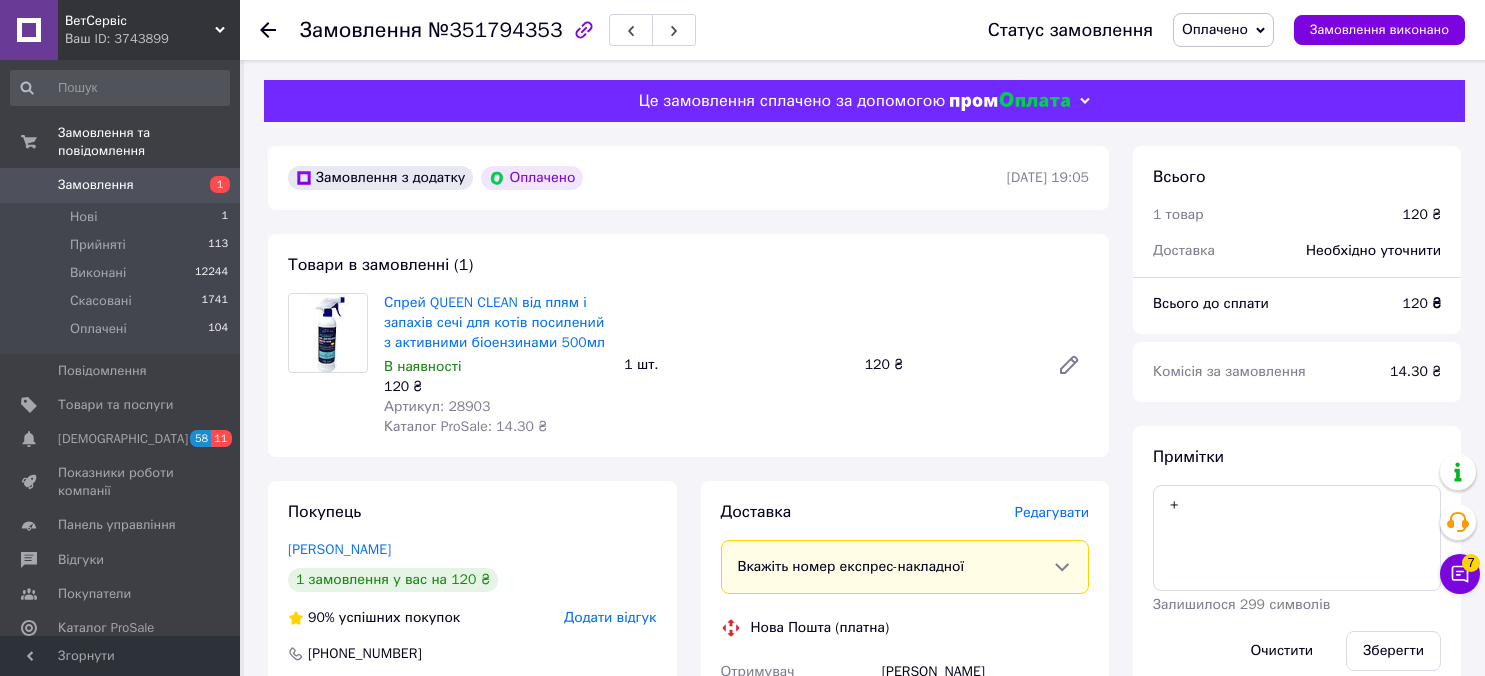 scroll, scrollTop: 0, scrollLeft: 0, axis: both 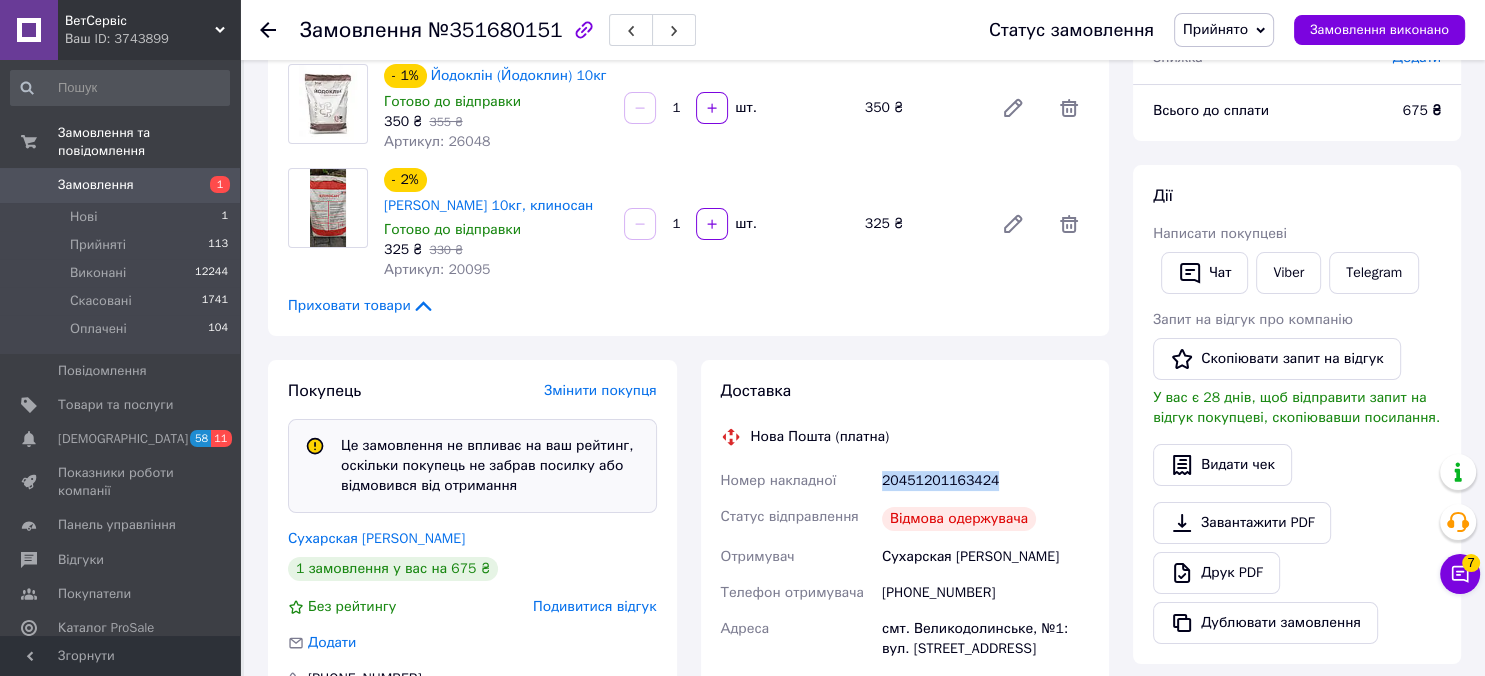 drag, startPoint x: 1015, startPoint y: 459, endPoint x: 875, endPoint y: 465, distance: 140.12851 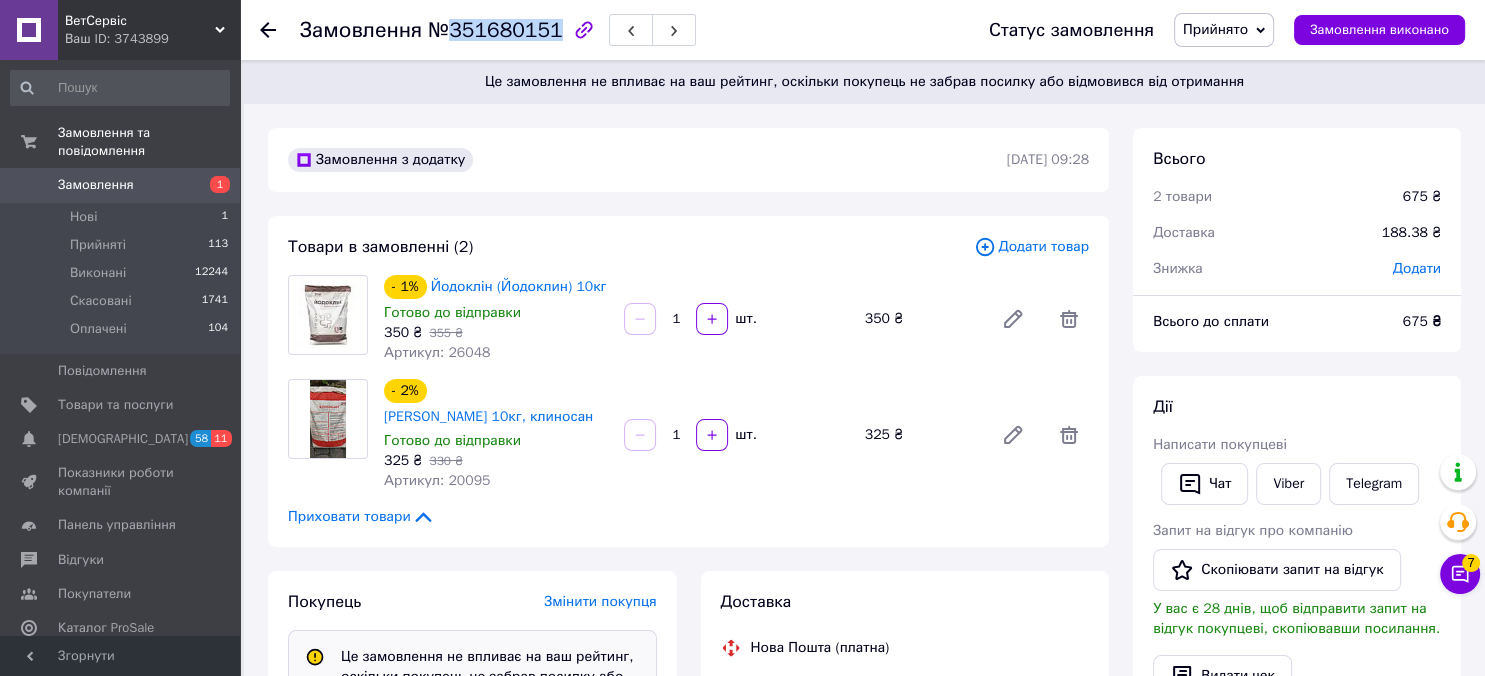 drag, startPoint x: 444, startPoint y: 34, endPoint x: 547, endPoint y: 38, distance: 103.077644 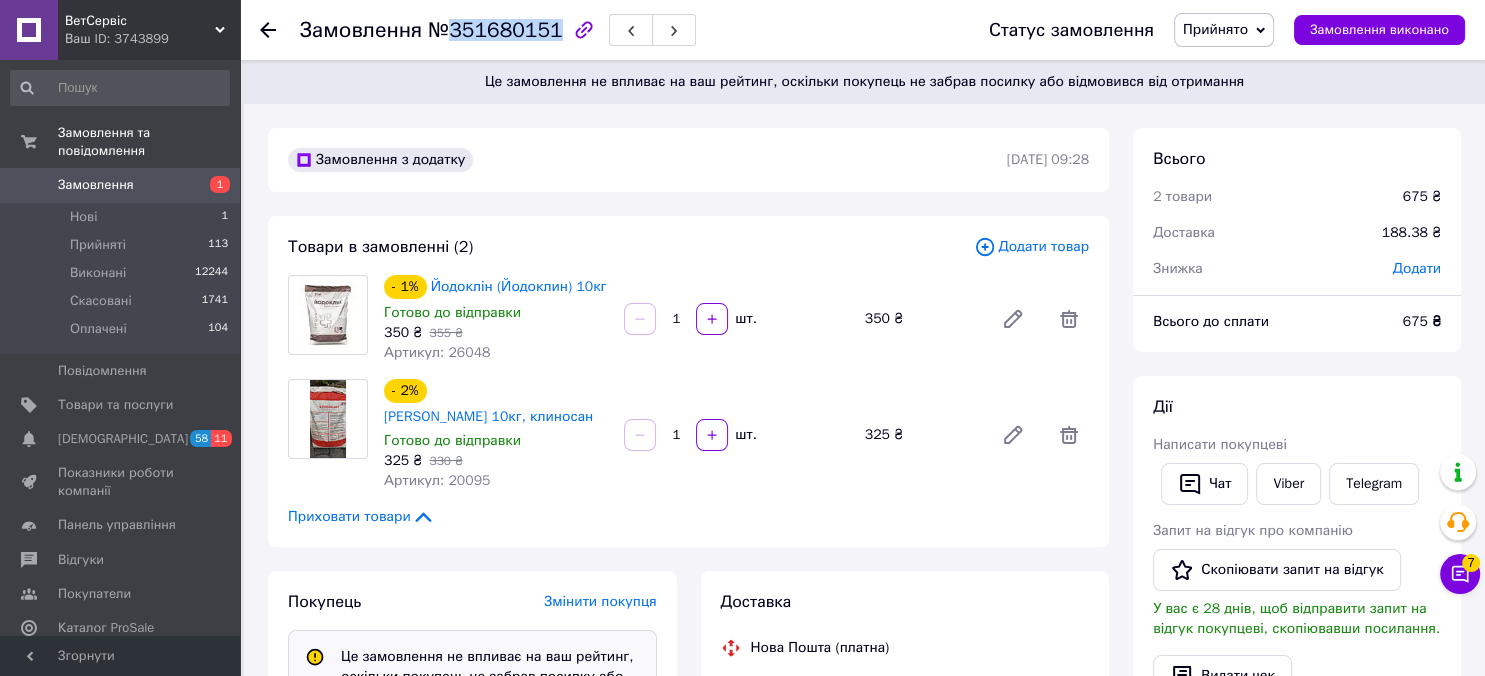 click on "№351680151" at bounding box center [495, 30] 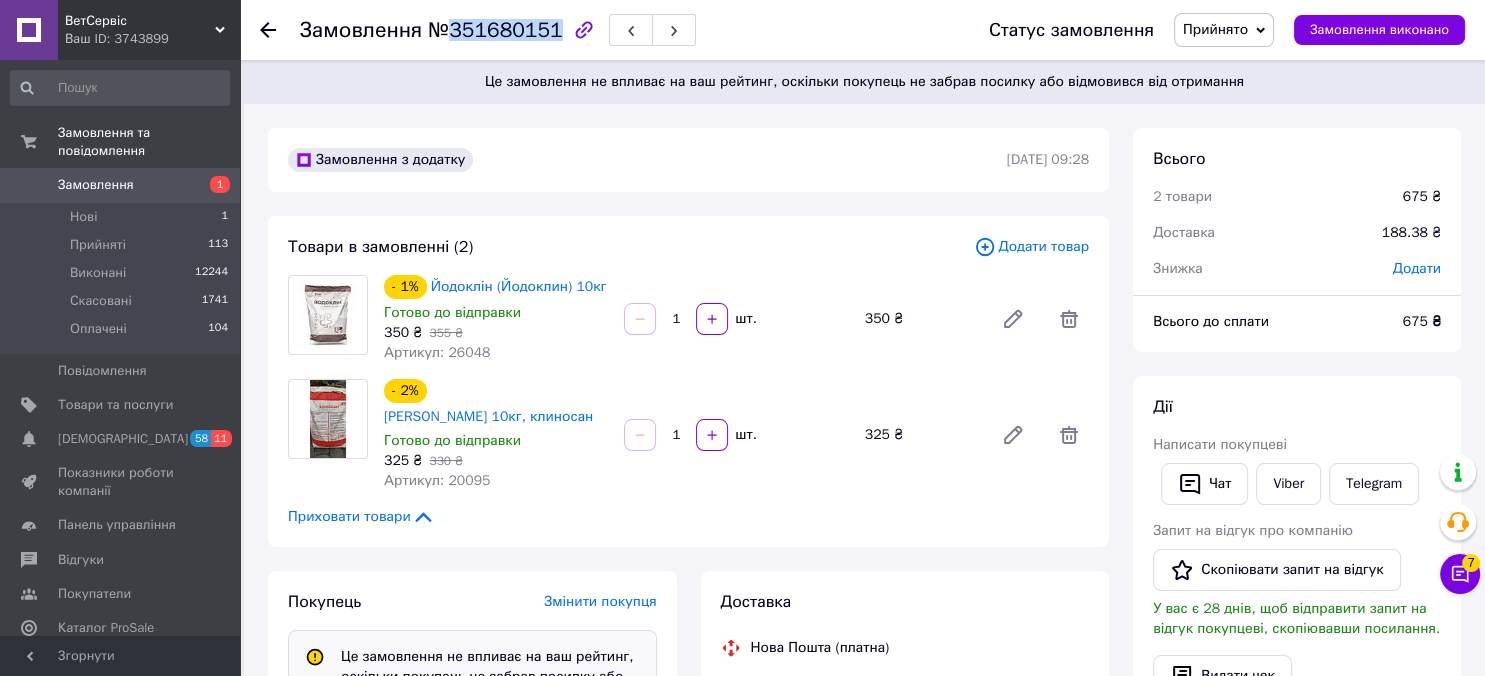 scroll, scrollTop: 316, scrollLeft: 0, axis: vertical 